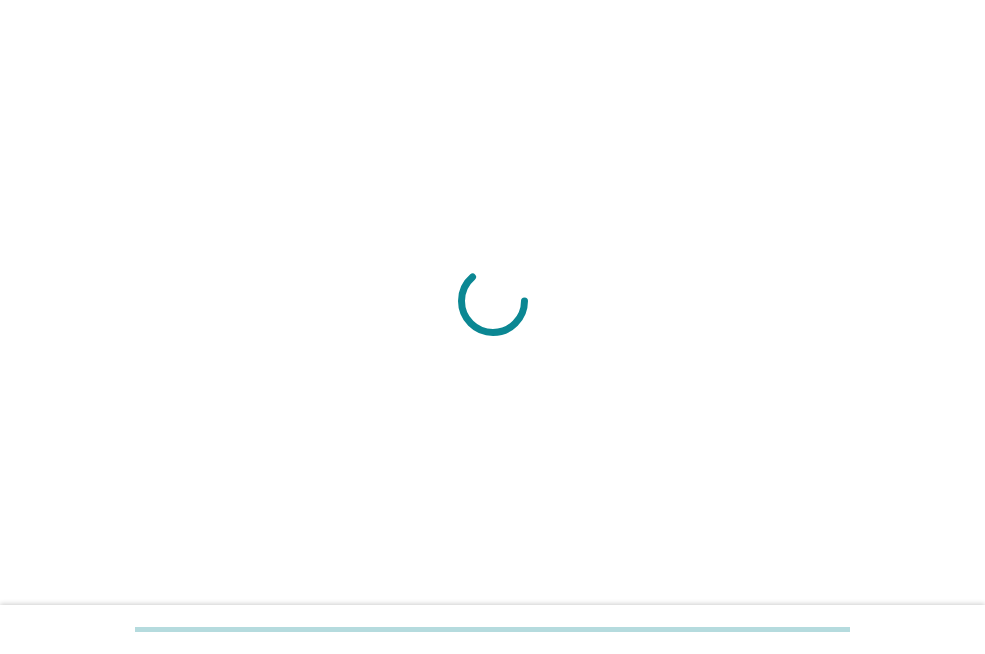 scroll, scrollTop: 0, scrollLeft: 0, axis: both 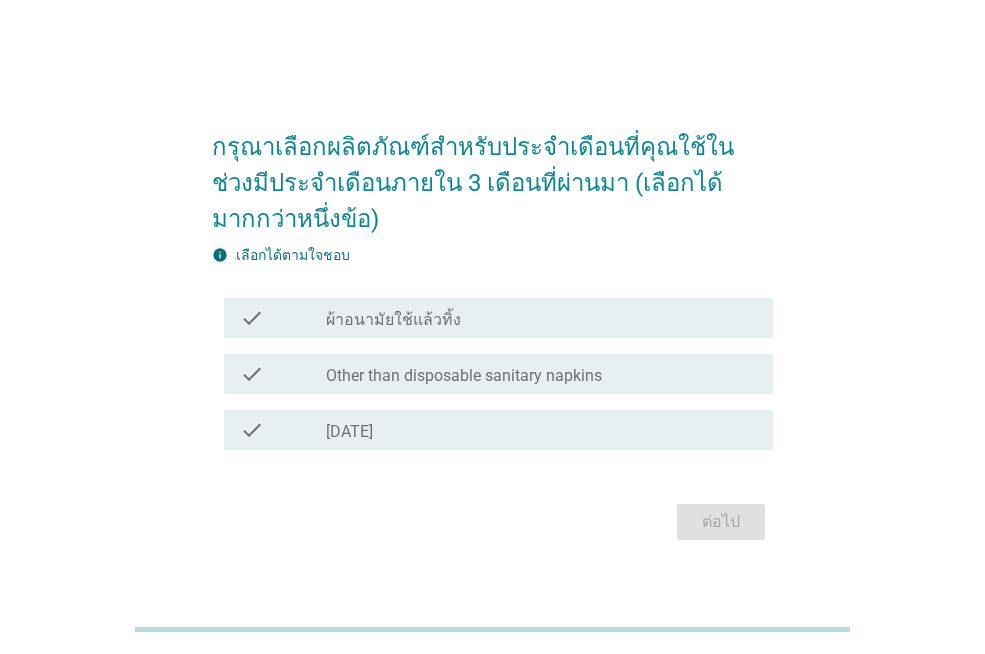 click on "check_box_outline_blank Disposable sanitary napkins" at bounding box center [541, 318] 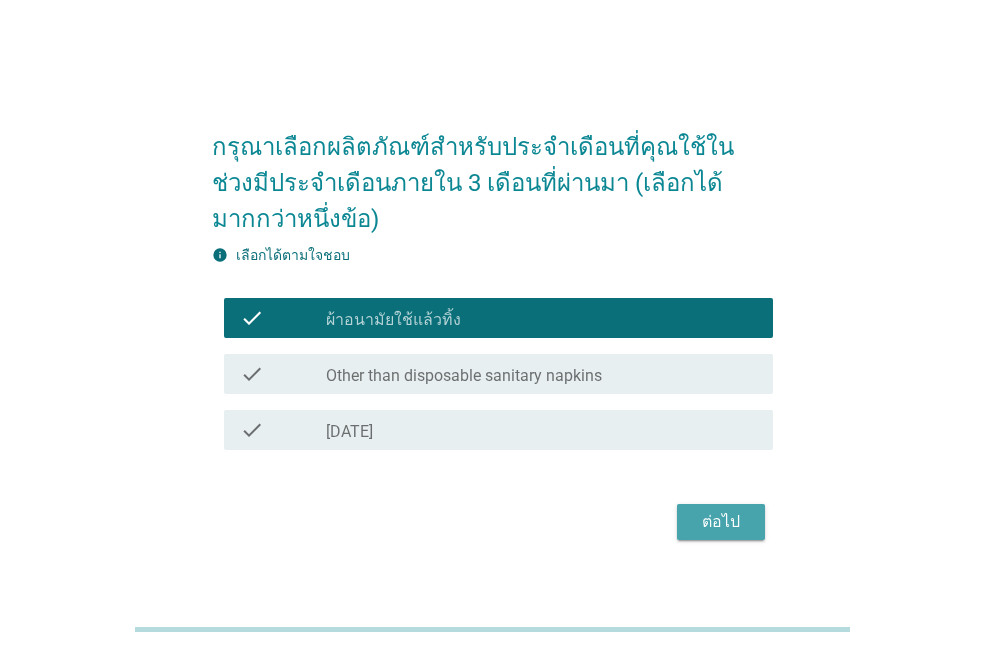 click on "ต่อไป" at bounding box center (721, 522) 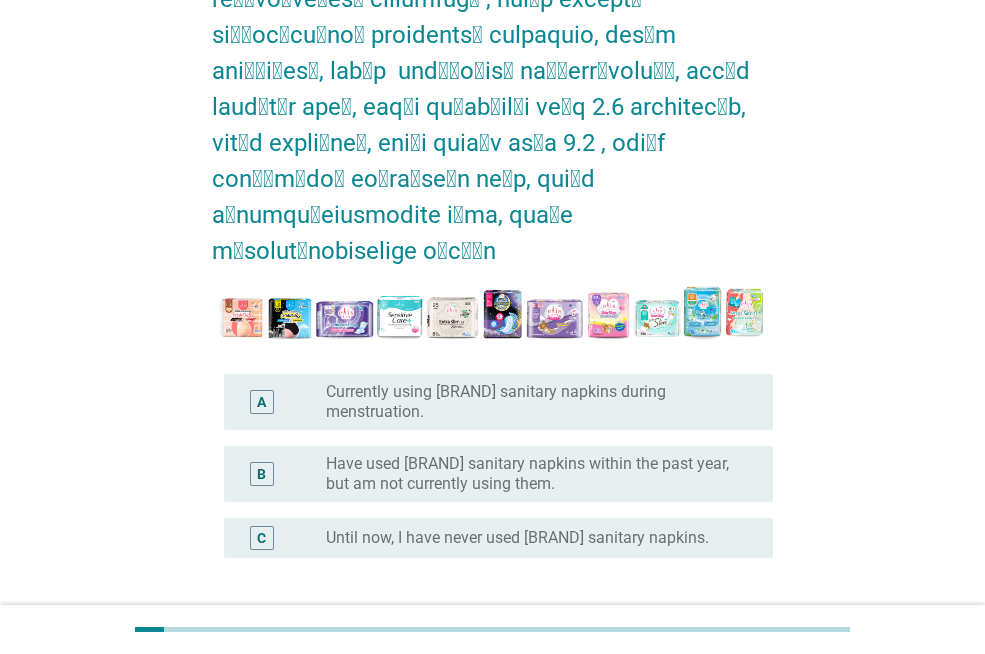 scroll, scrollTop: 293, scrollLeft: 0, axis: vertical 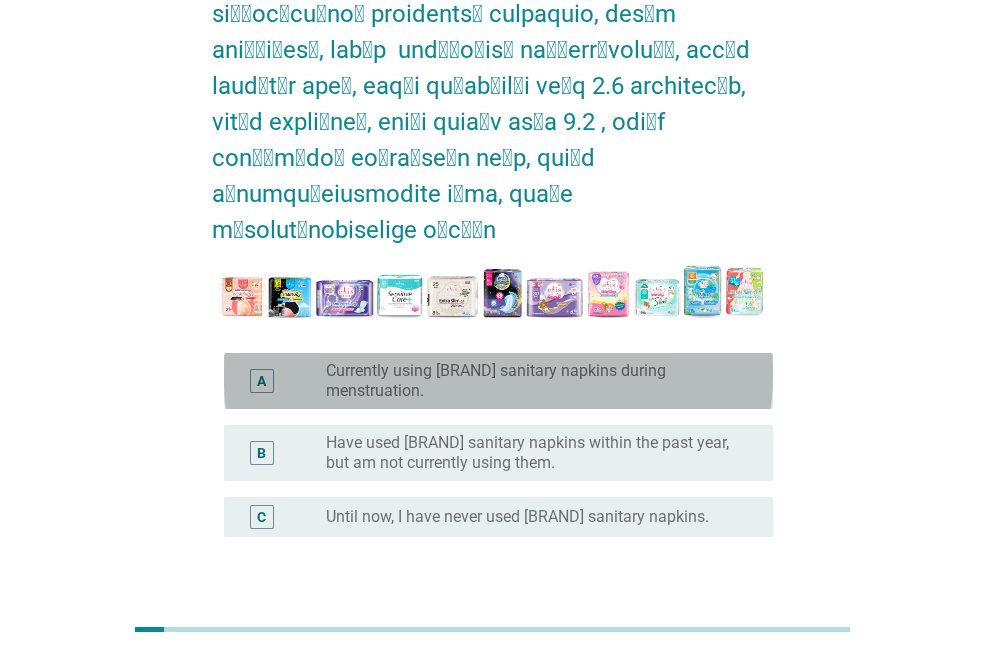 click on "radio_button_unchecked Currently using [BRAND] sanitary napkins during menstruation." at bounding box center (533, 381) 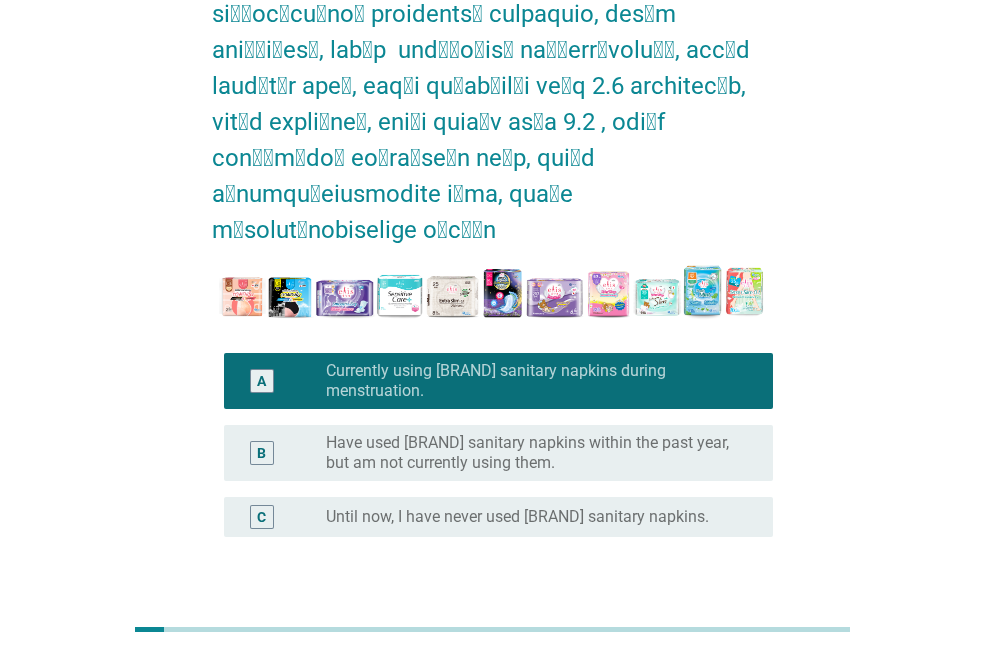 click on "ต่อไป" at bounding box center [721, 633] 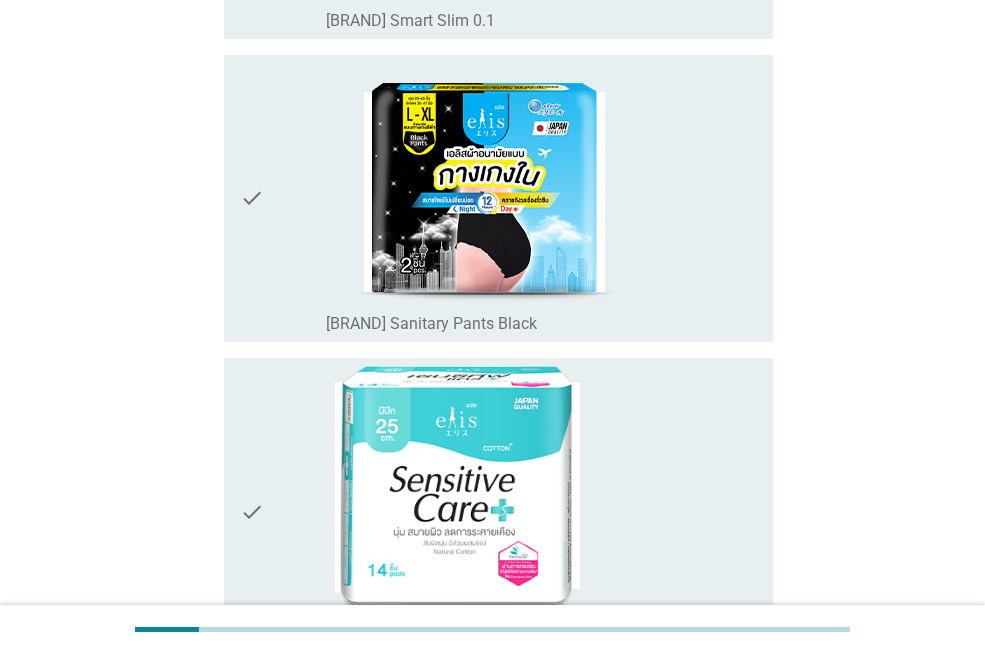 scroll, scrollTop: 900, scrollLeft: 0, axis: vertical 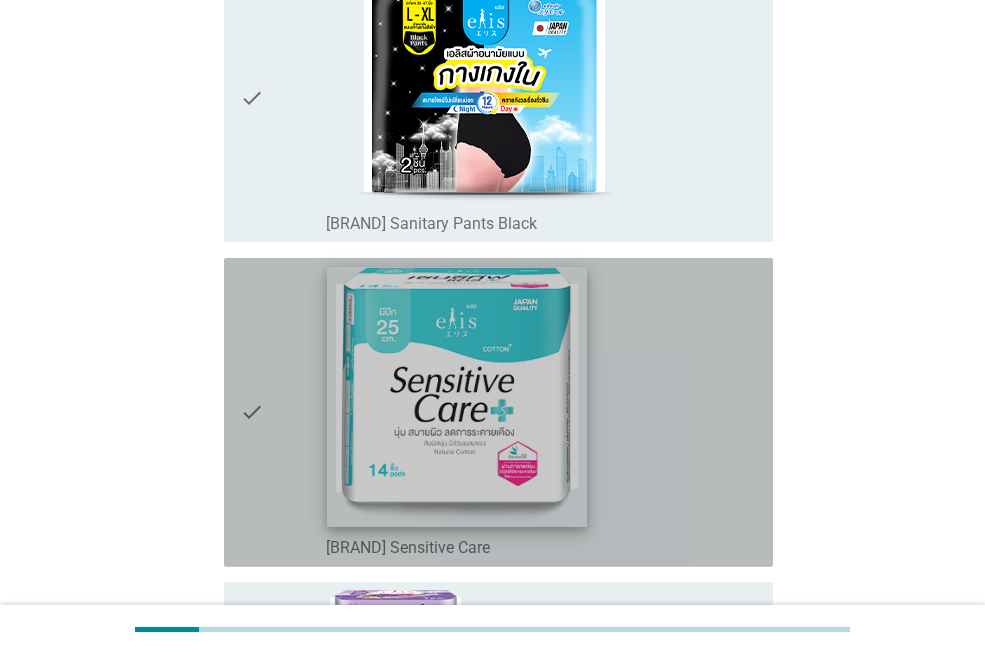 click at bounding box center (457, 396) 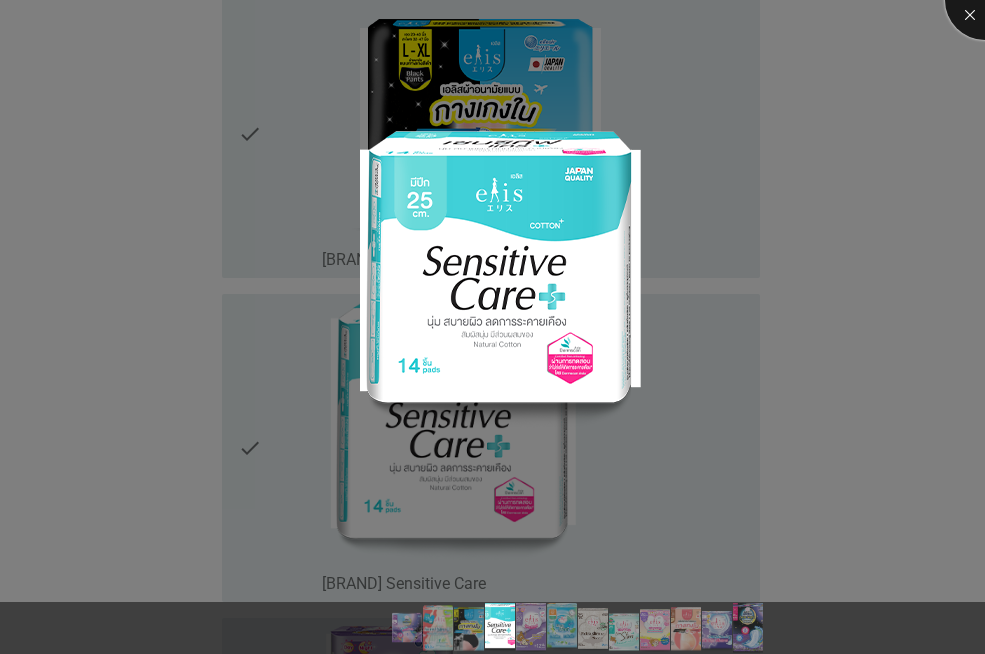 click at bounding box center (985, 0) 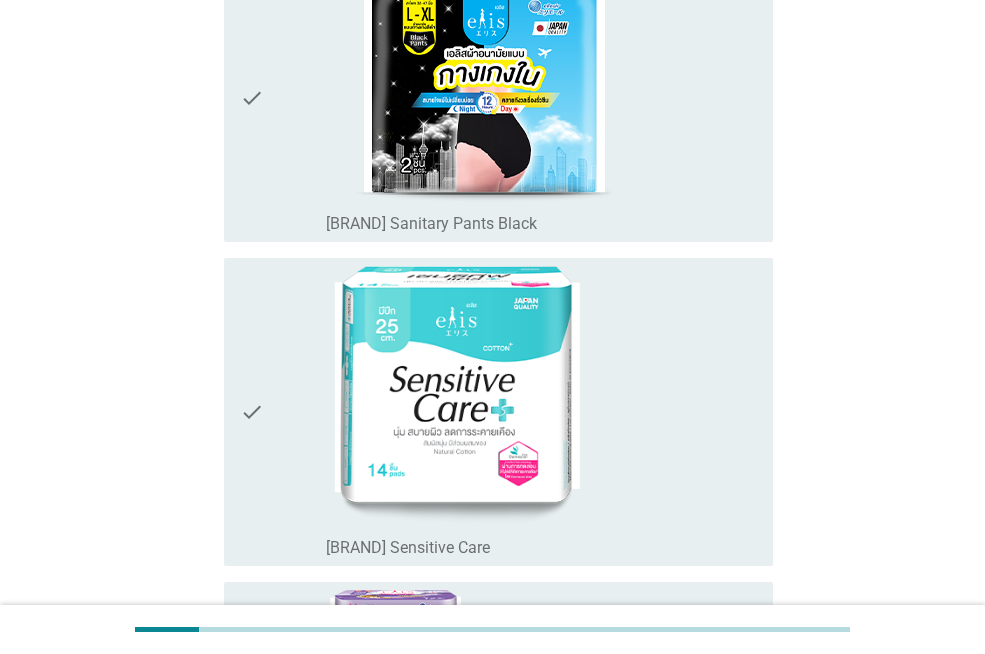 click on "check" at bounding box center [252, 412] 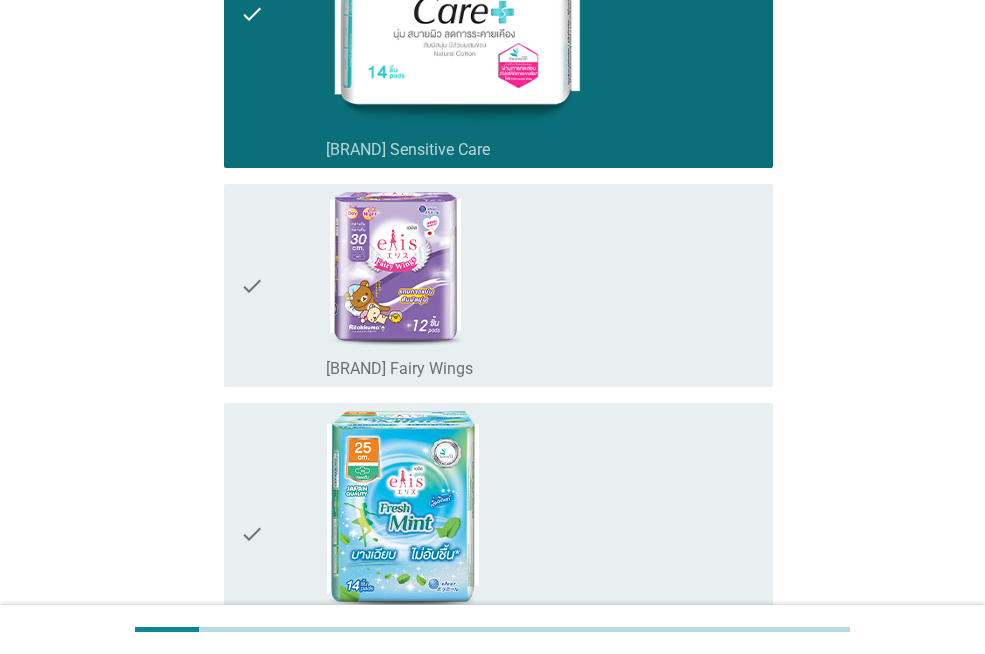 scroll, scrollTop: 1300, scrollLeft: 0, axis: vertical 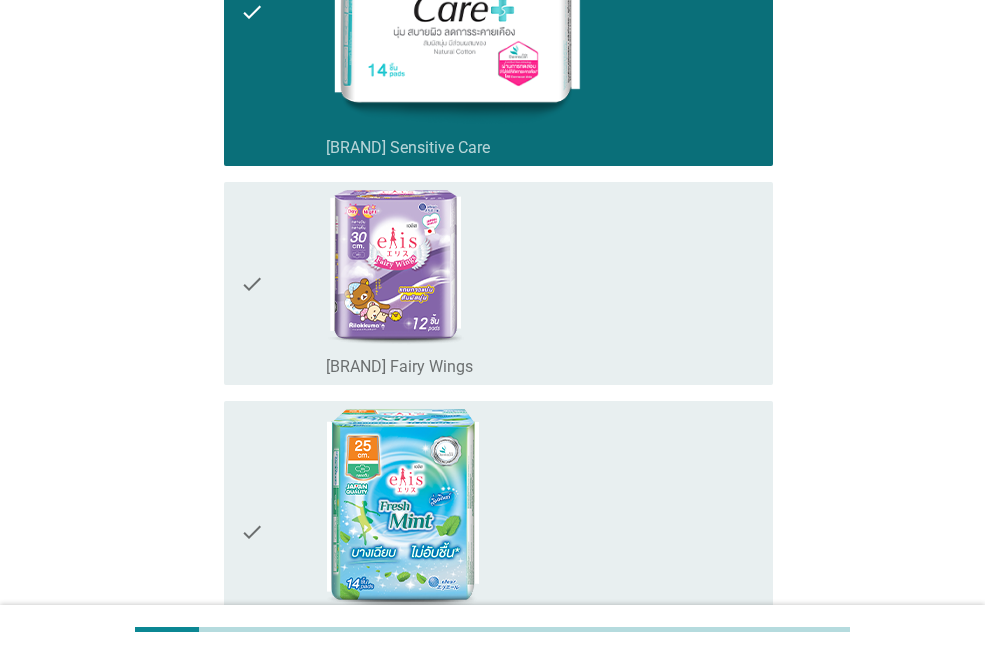 click on "check" at bounding box center [252, 283] 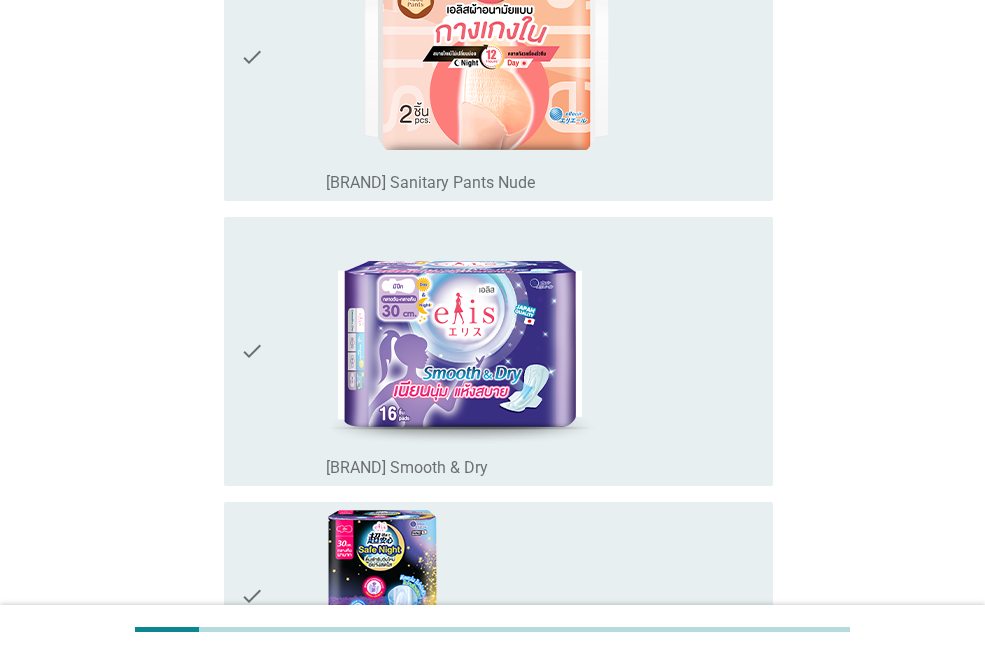 scroll, scrollTop: 2900, scrollLeft: 0, axis: vertical 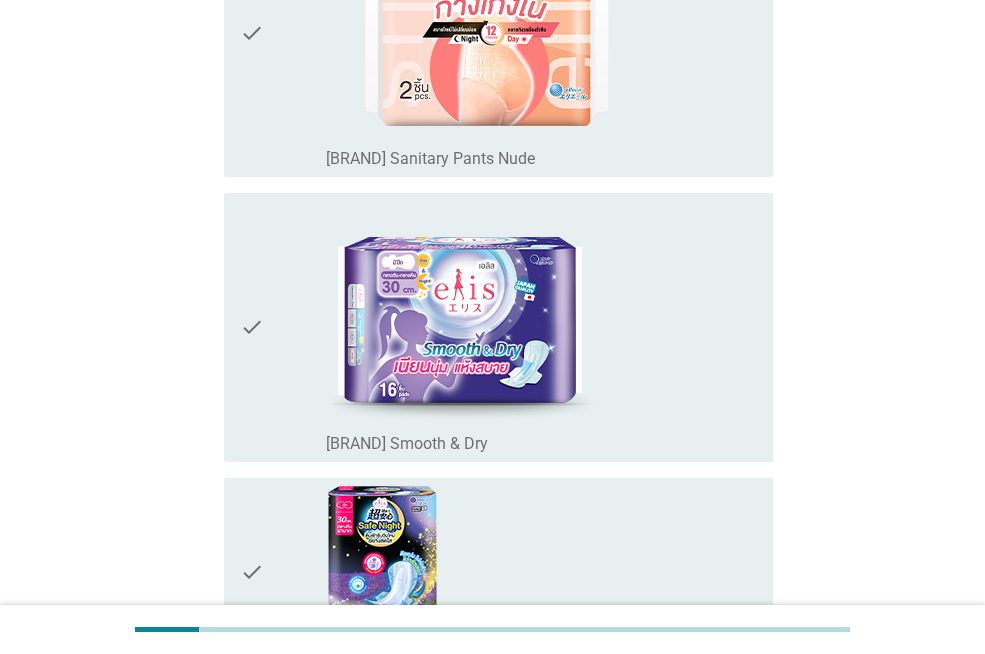 click on "check" at bounding box center (252, 327) 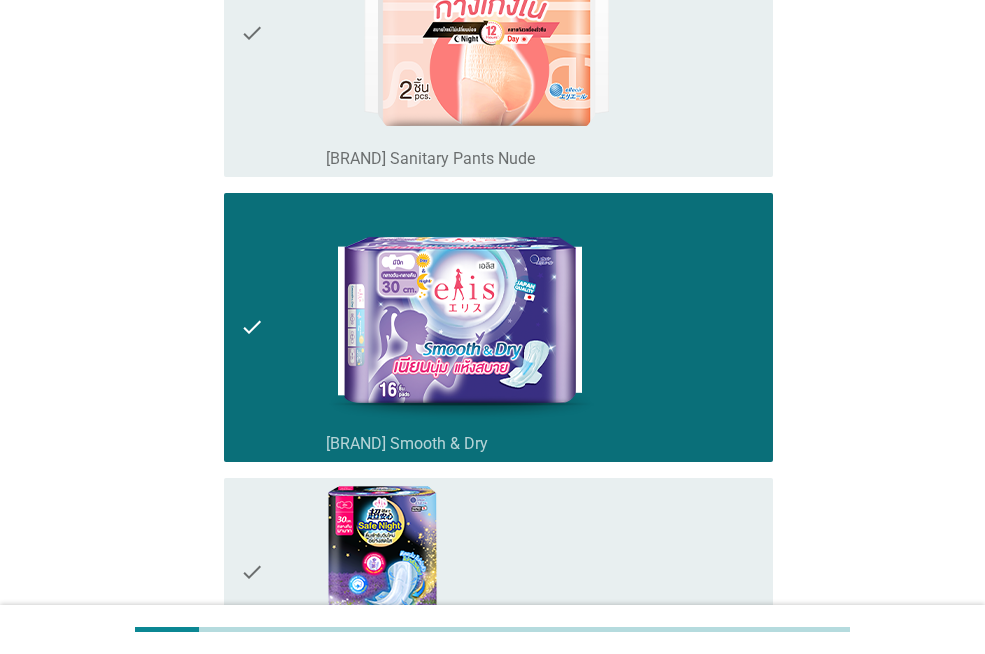 scroll, scrollTop: 3145, scrollLeft: 0, axis: vertical 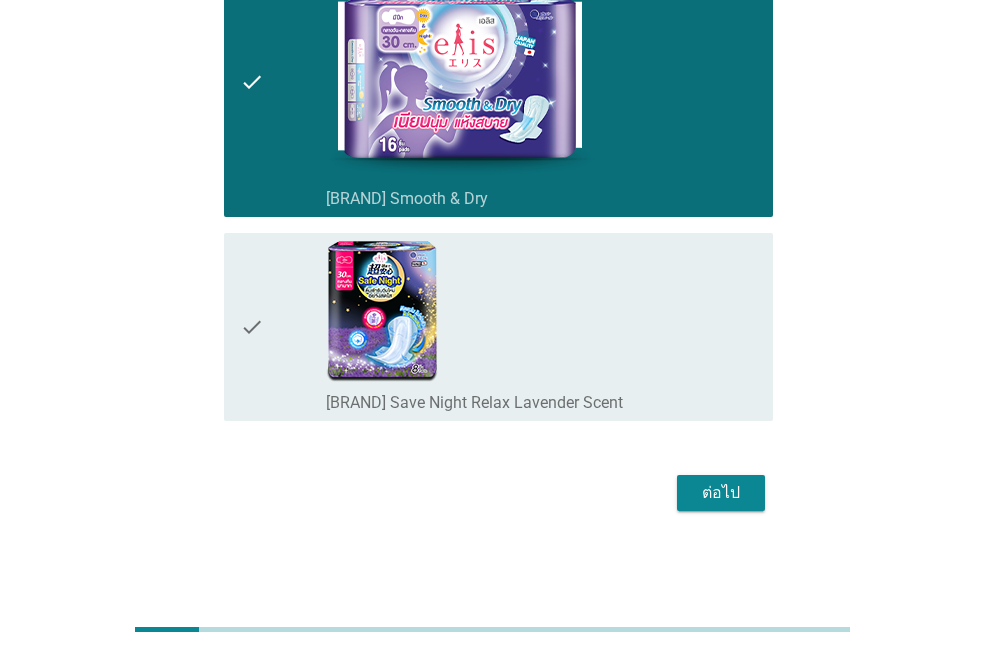 click on "check" at bounding box center [252, 327] 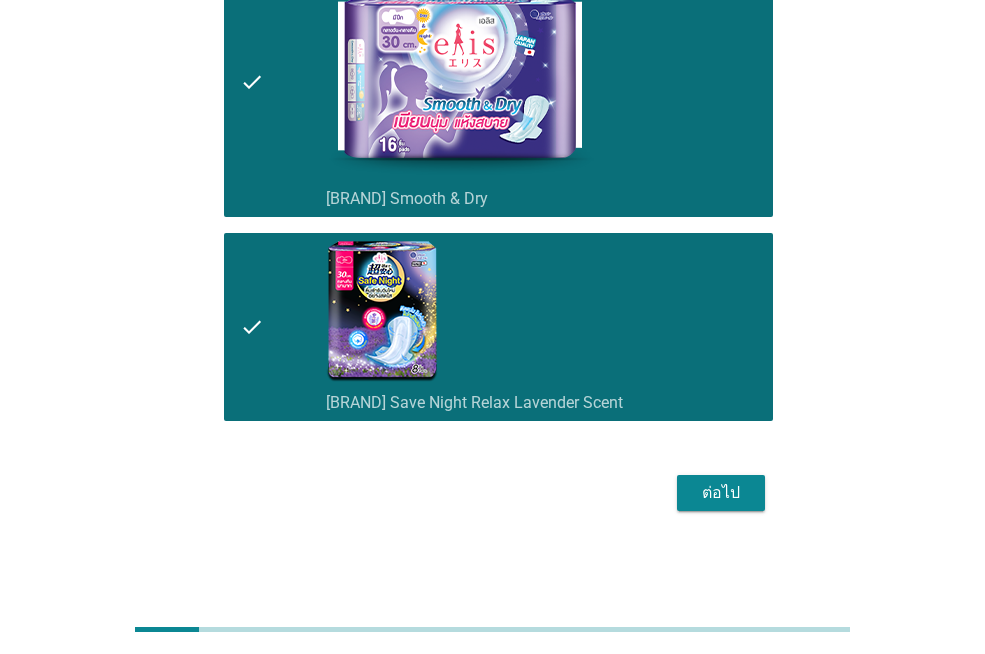 click on "ต่อไป" at bounding box center [721, 493] 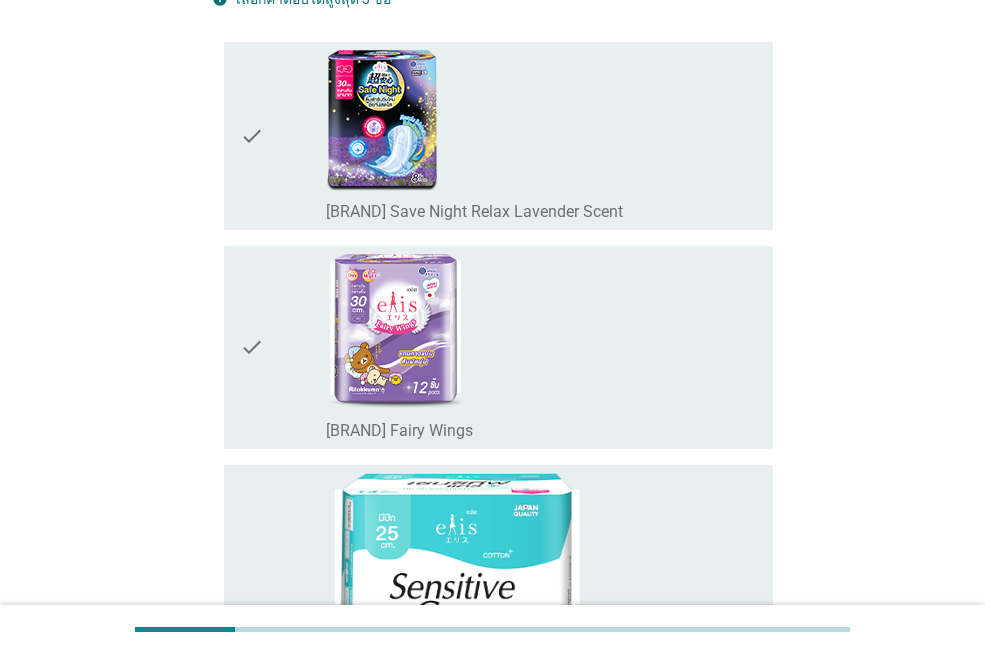 scroll, scrollTop: 300, scrollLeft: 0, axis: vertical 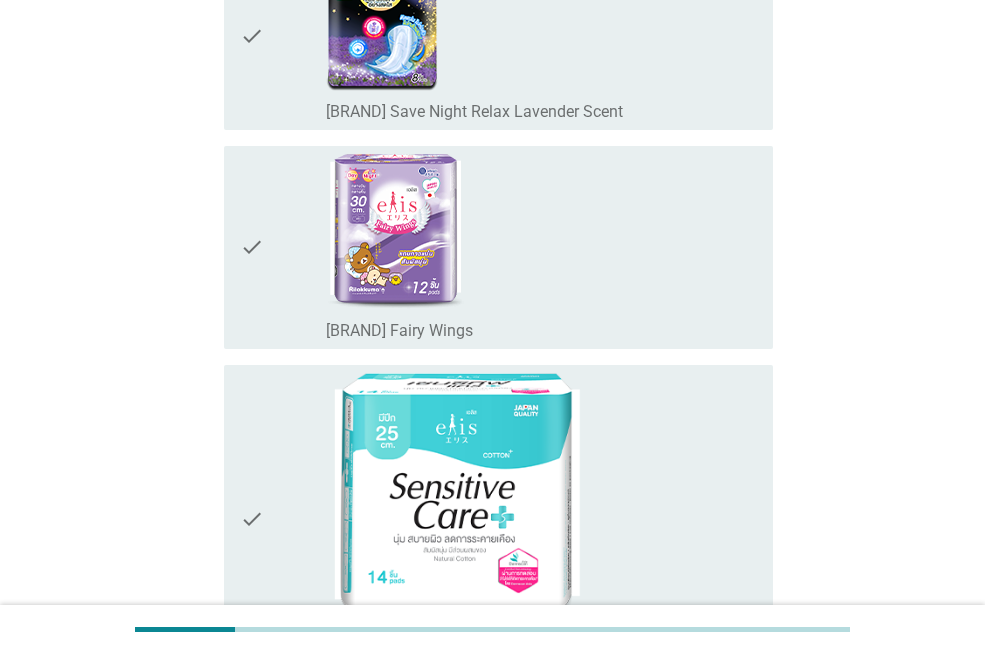 click on "check" at bounding box center [252, 247] 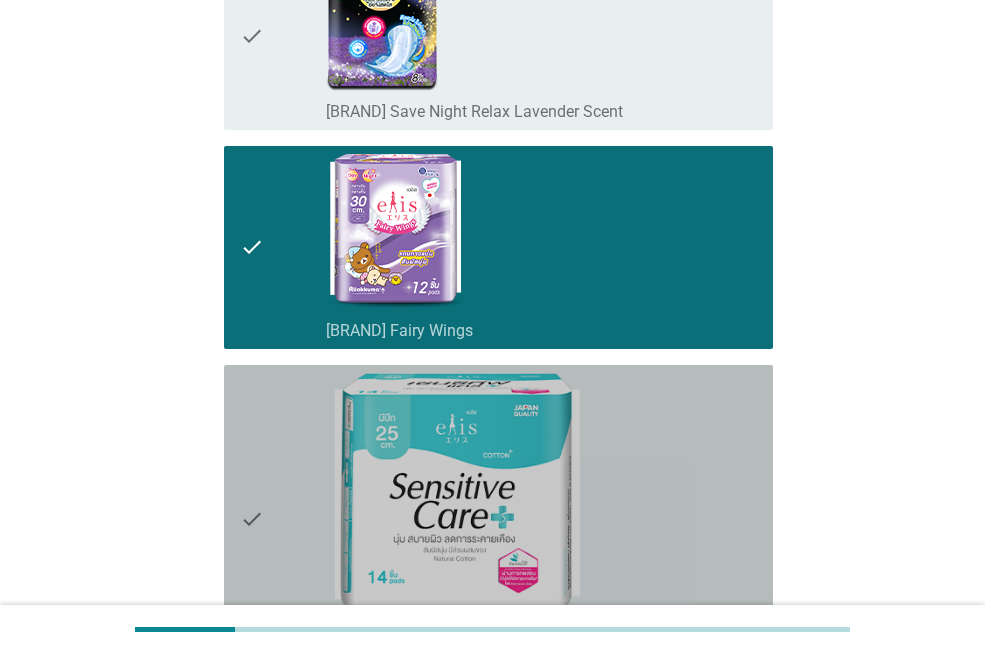 drag, startPoint x: 255, startPoint y: 520, endPoint x: 80, endPoint y: 457, distance: 185.99463 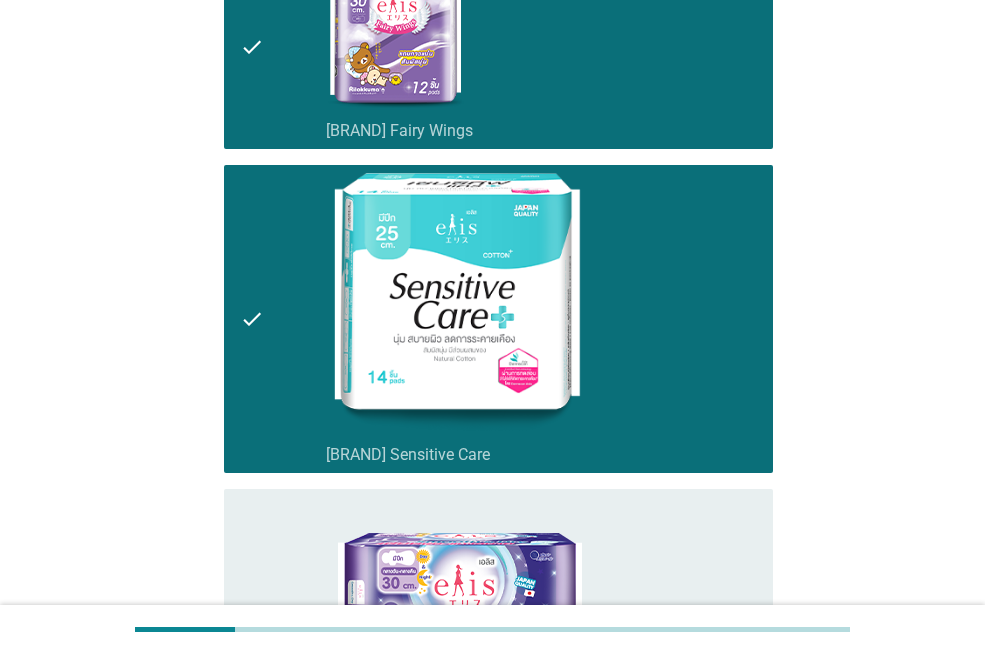 scroll, scrollTop: 700, scrollLeft: 0, axis: vertical 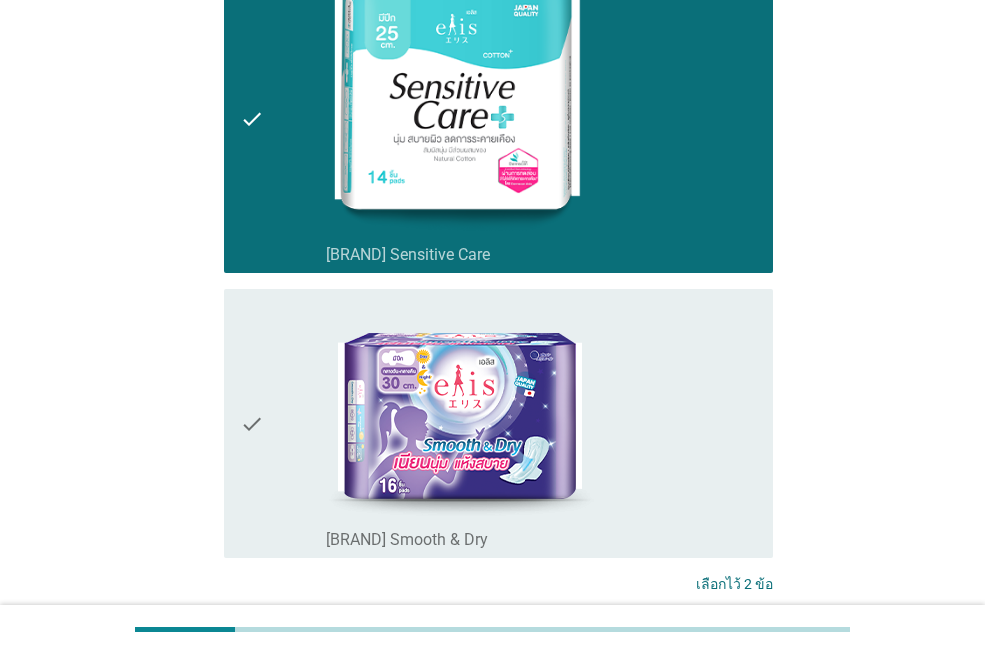 click on "check" at bounding box center [252, 423] 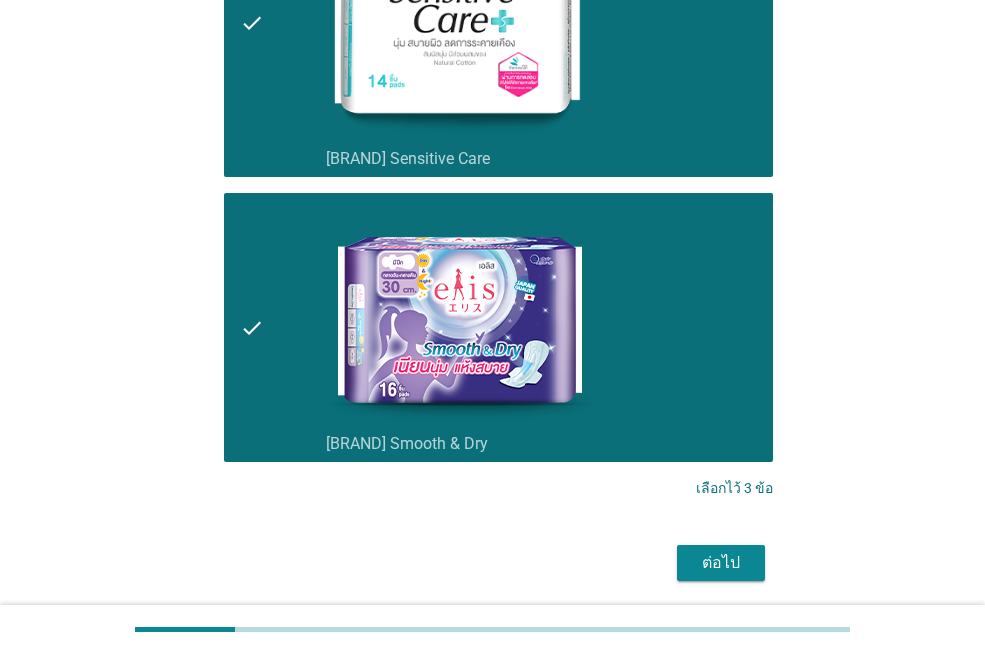 scroll, scrollTop: 867, scrollLeft: 0, axis: vertical 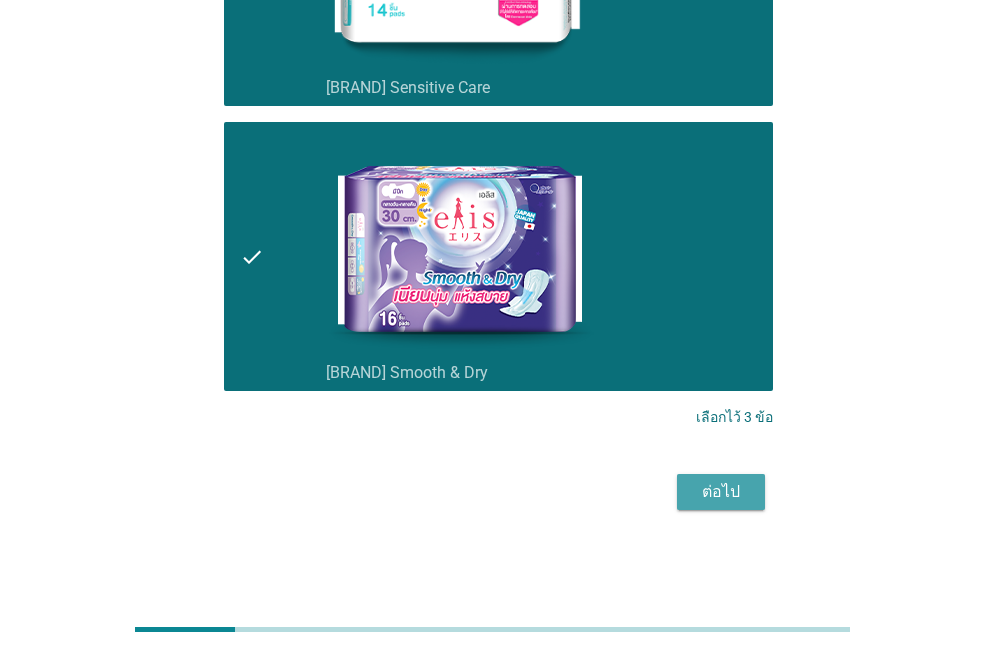 click on "ต่อไป" at bounding box center [721, 492] 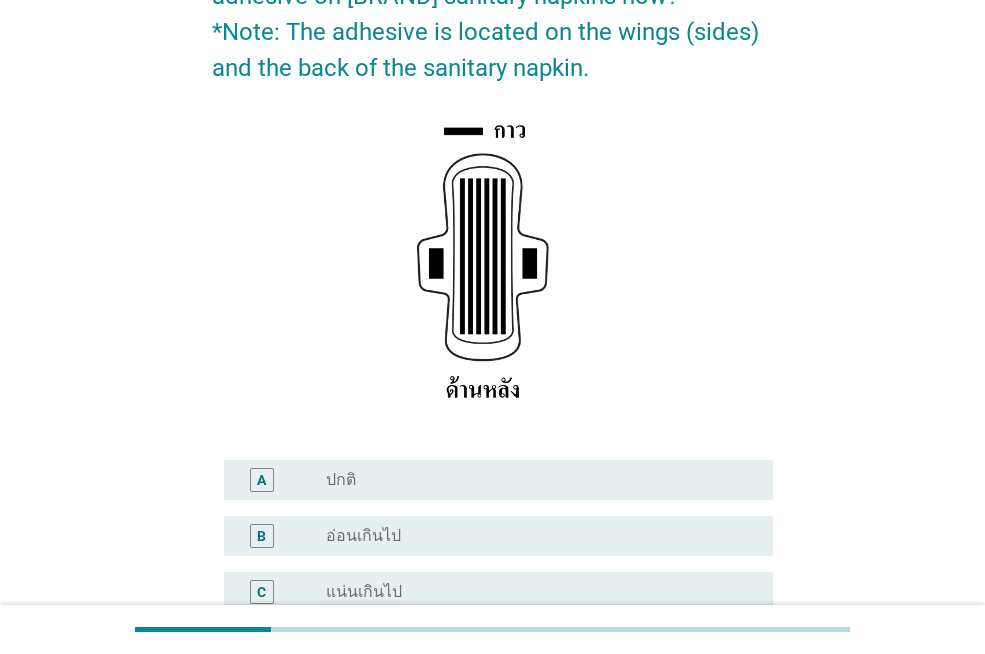 scroll, scrollTop: 200, scrollLeft: 0, axis: vertical 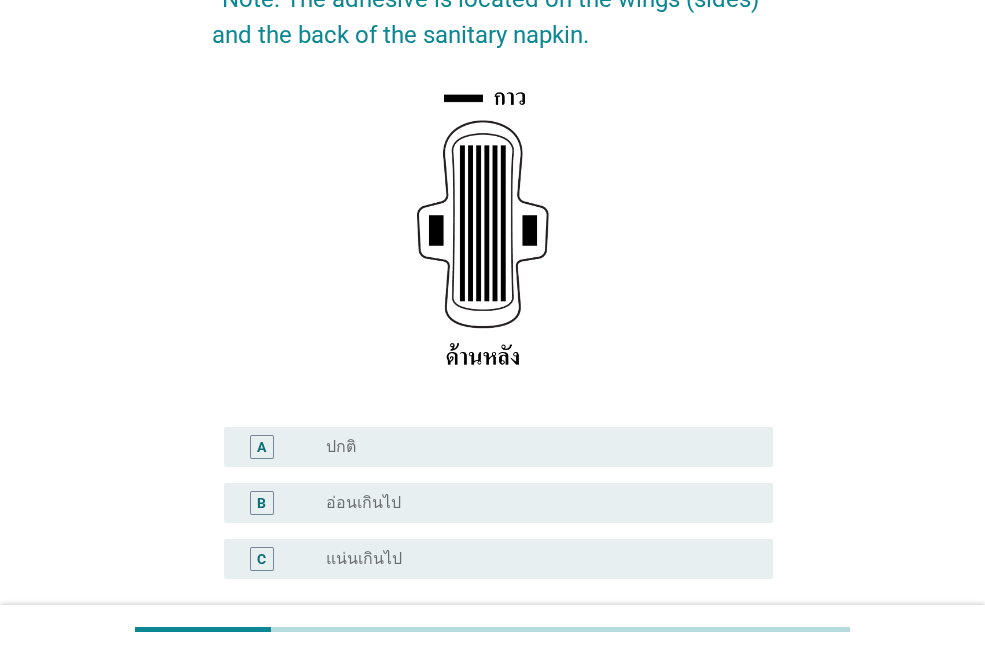 click on "radio_button_unchecked ปกติ" at bounding box center [533, 447] 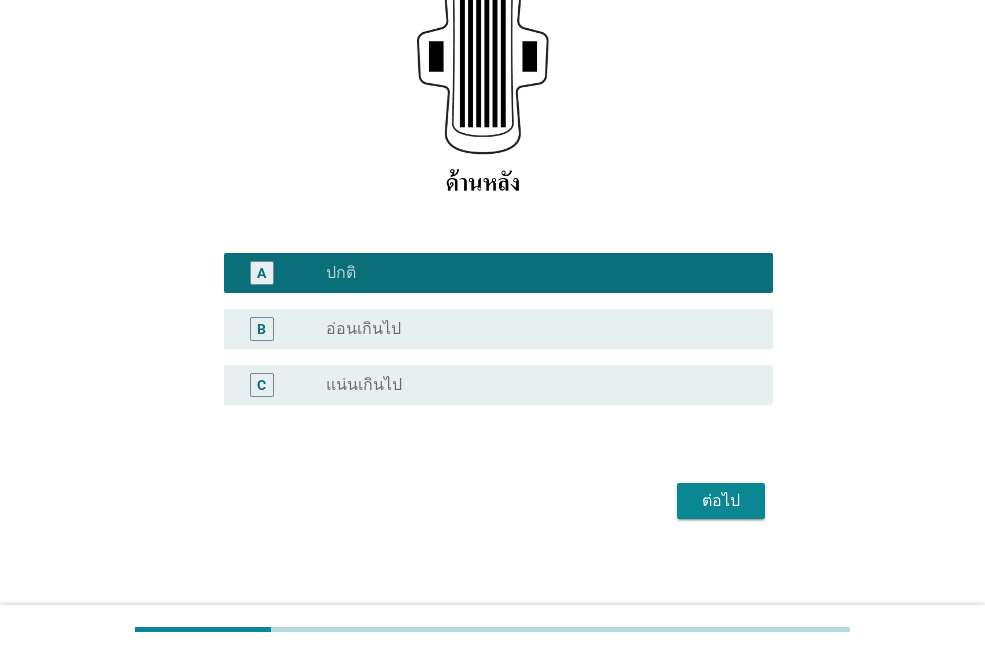 scroll, scrollTop: 383, scrollLeft: 0, axis: vertical 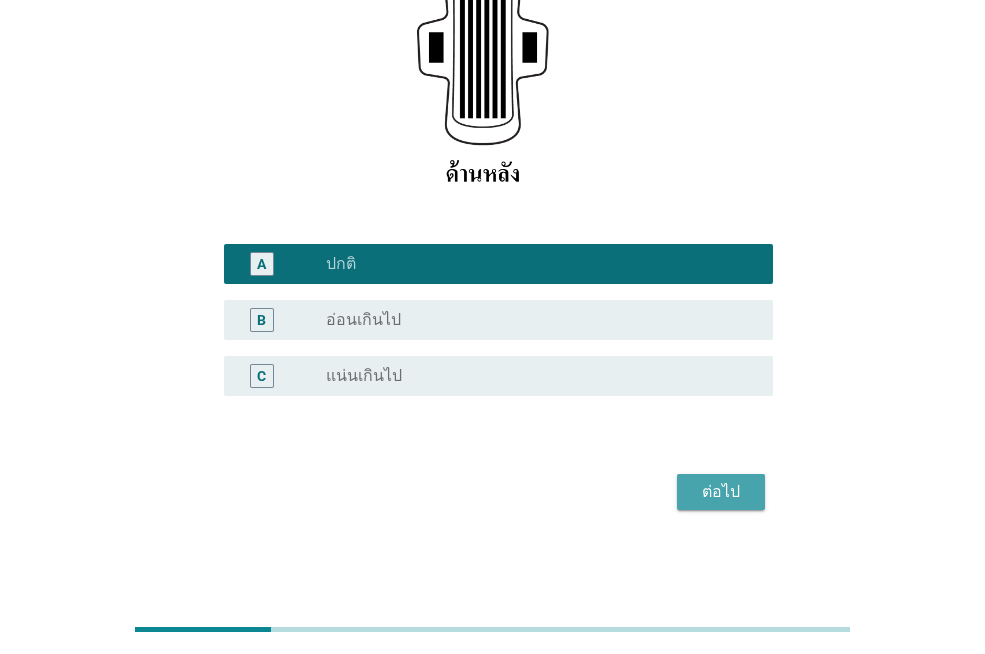 click on "ต่อไป" at bounding box center (721, 492) 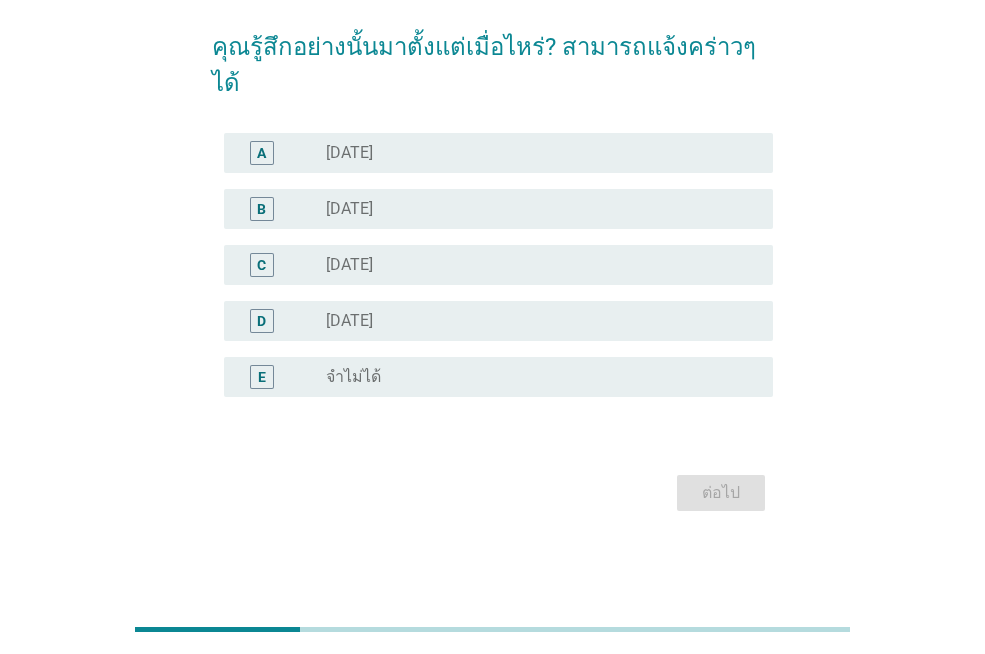 scroll, scrollTop: 0, scrollLeft: 0, axis: both 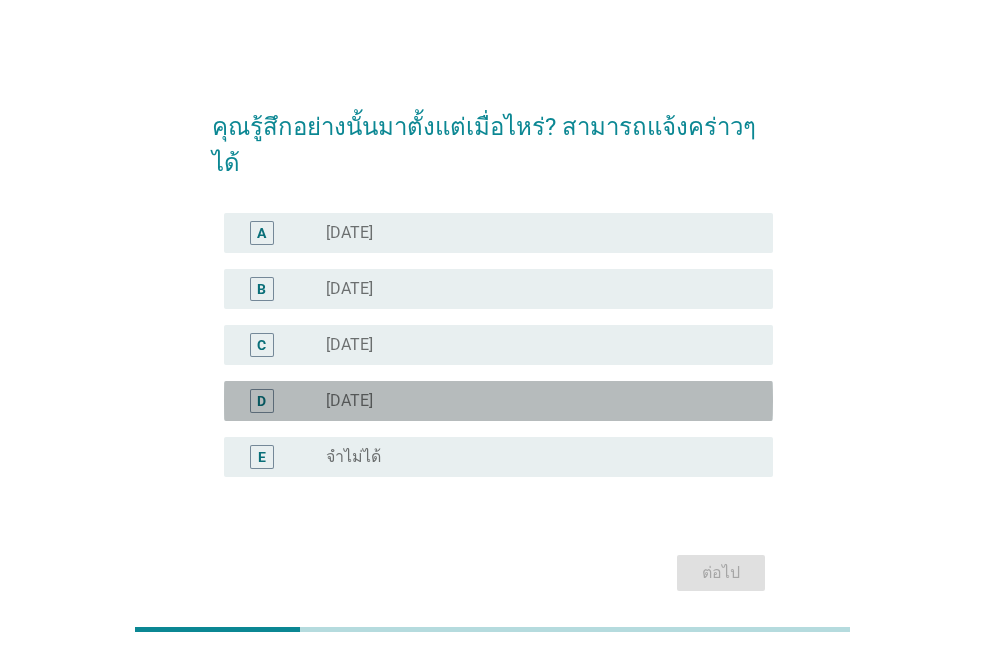 click on "radio_button_unchecked มากกว่า 2 ปีที่แล้ว" at bounding box center (533, 401) 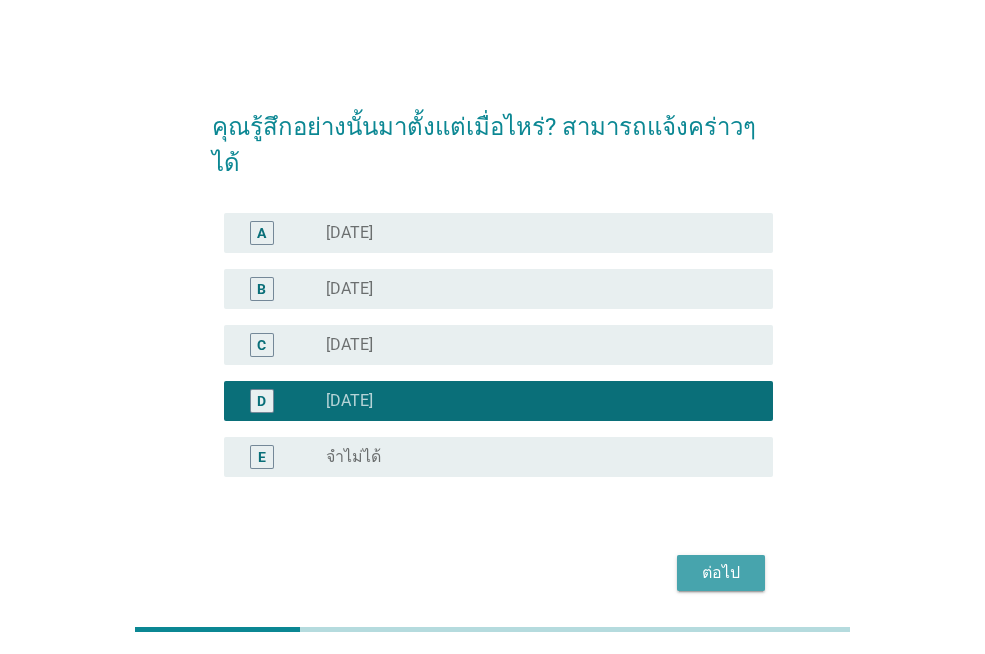 click on "ต่อไป" at bounding box center [721, 573] 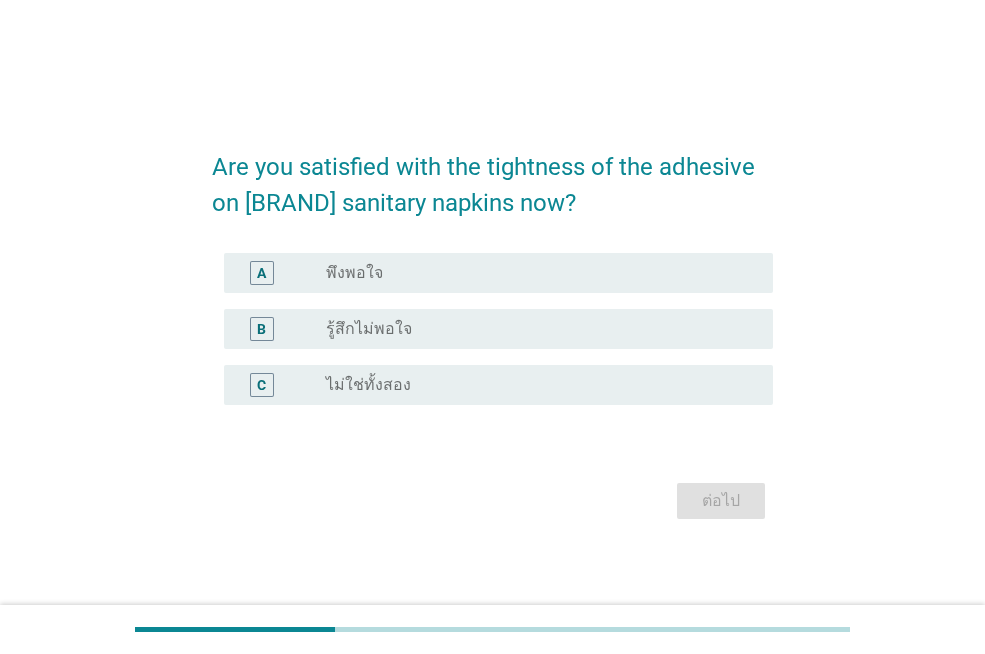 click on "A     radio_button_unchecked พึงพอใจ" at bounding box center [498, 273] 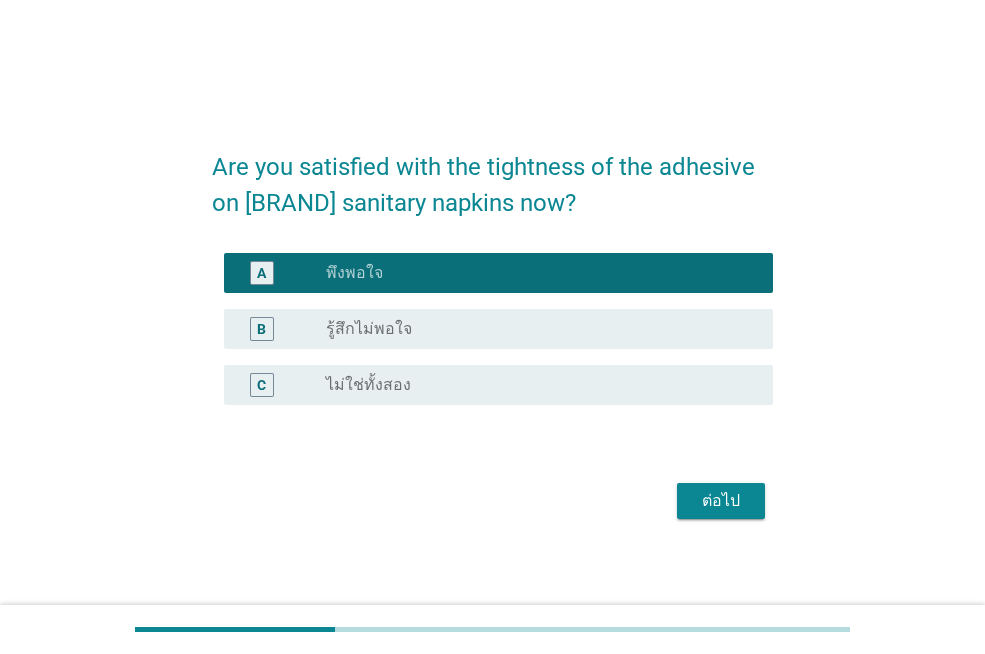click on "ต่อไป" at bounding box center (492, 501) 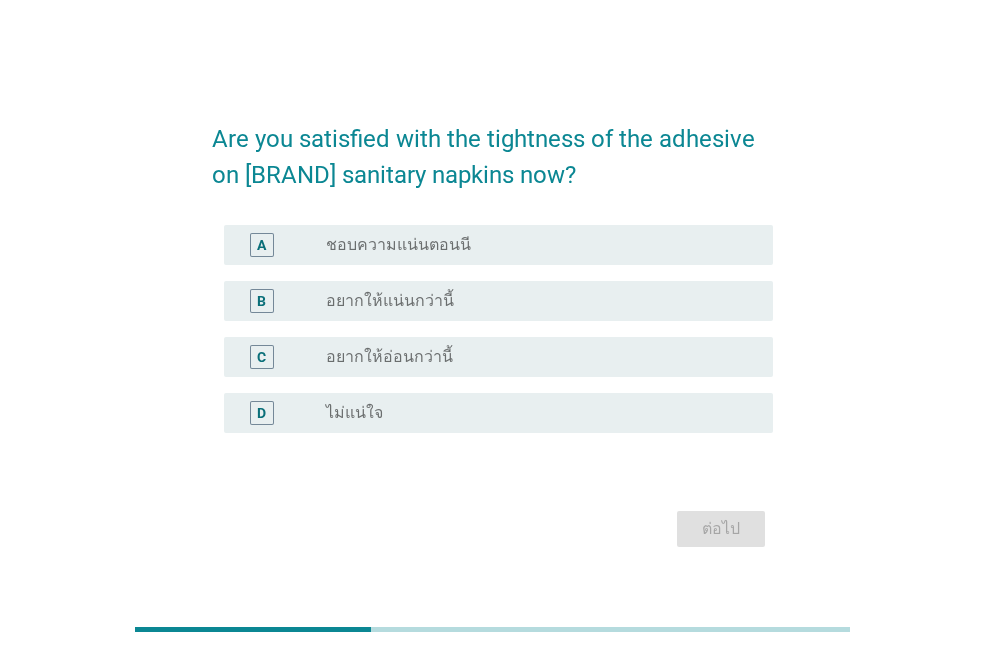 click on "radio_button_unchecked ชอบความแน่นตอนนี" at bounding box center [533, 245] 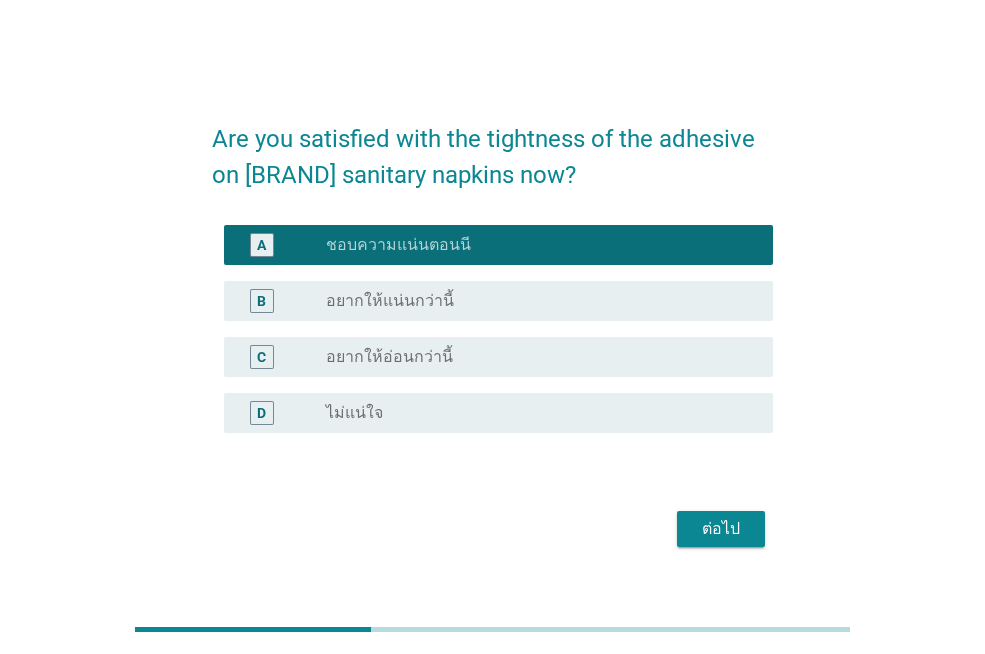 click on "ต่อไป" at bounding box center (721, 529) 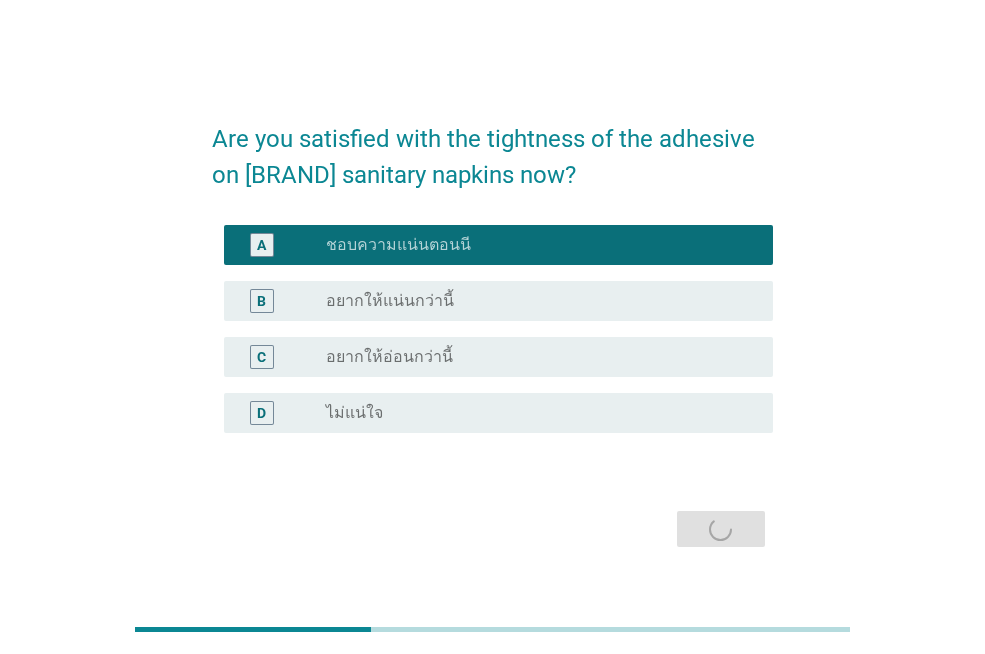click on "radio_button_checked ชอบความแน่นตอนนี" at bounding box center [533, 245] 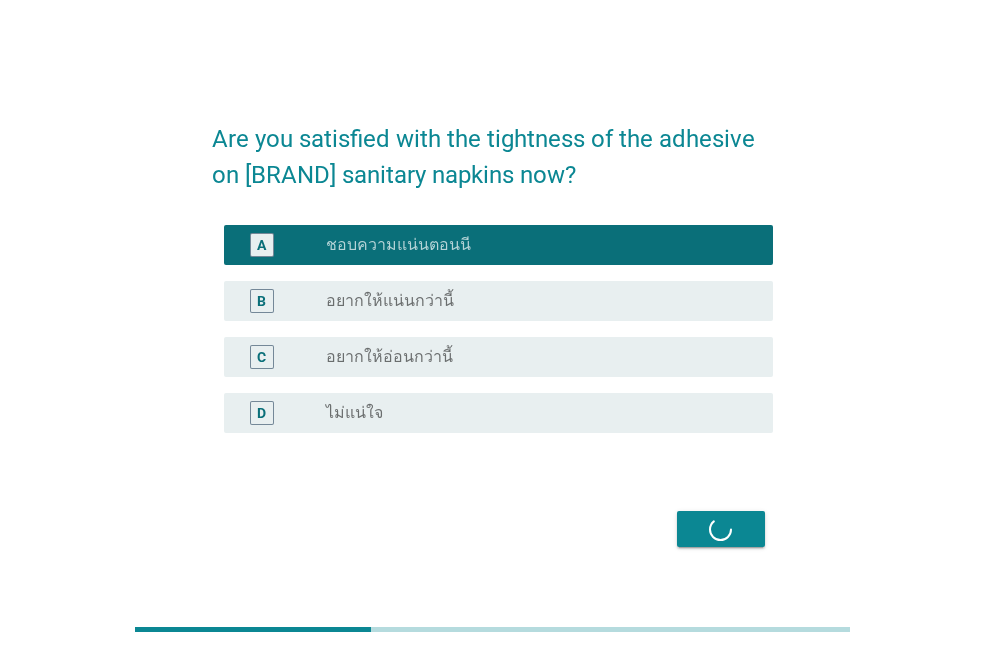 click on "radio_button_checked ชอบความแน่นตอนนี" at bounding box center [533, 245] 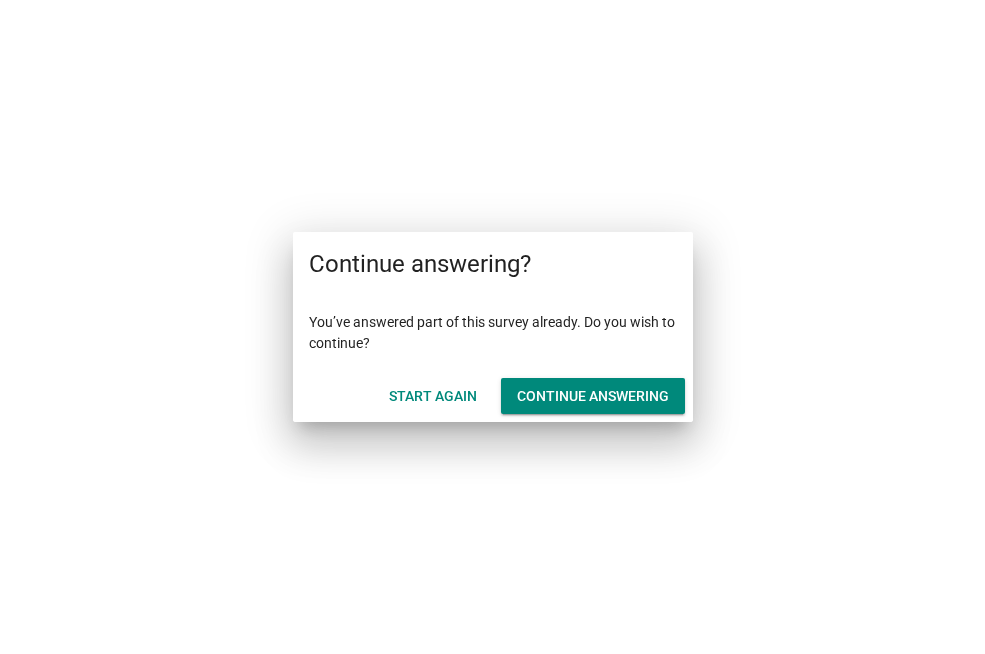 scroll, scrollTop: 0, scrollLeft: 0, axis: both 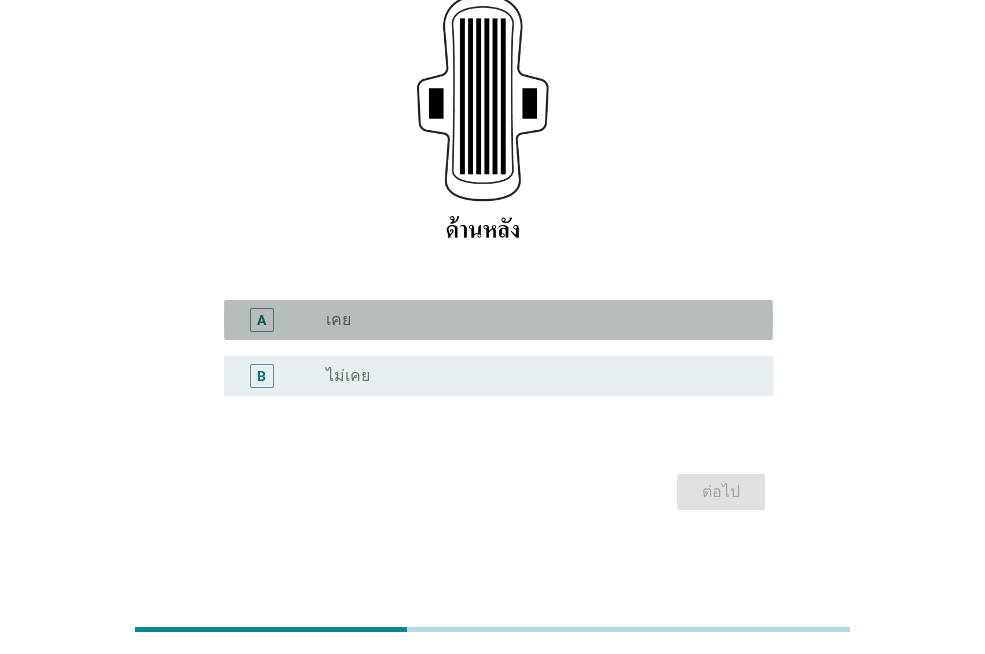 click on "radio_button_unchecked เคย" at bounding box center (533, 320) 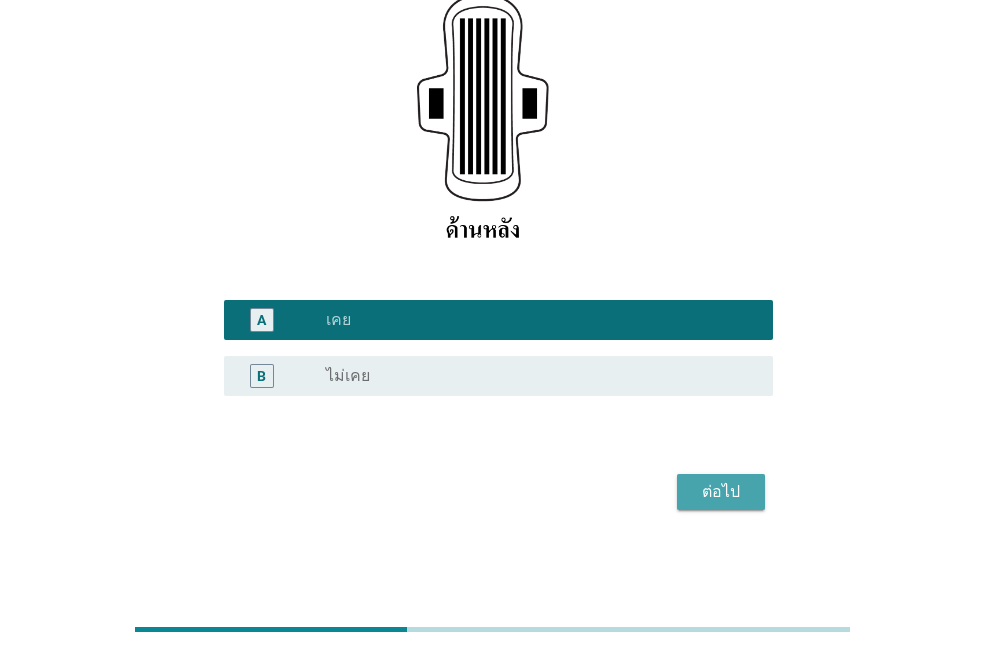click on "ต่อไป" at bounding box center [721, 492] 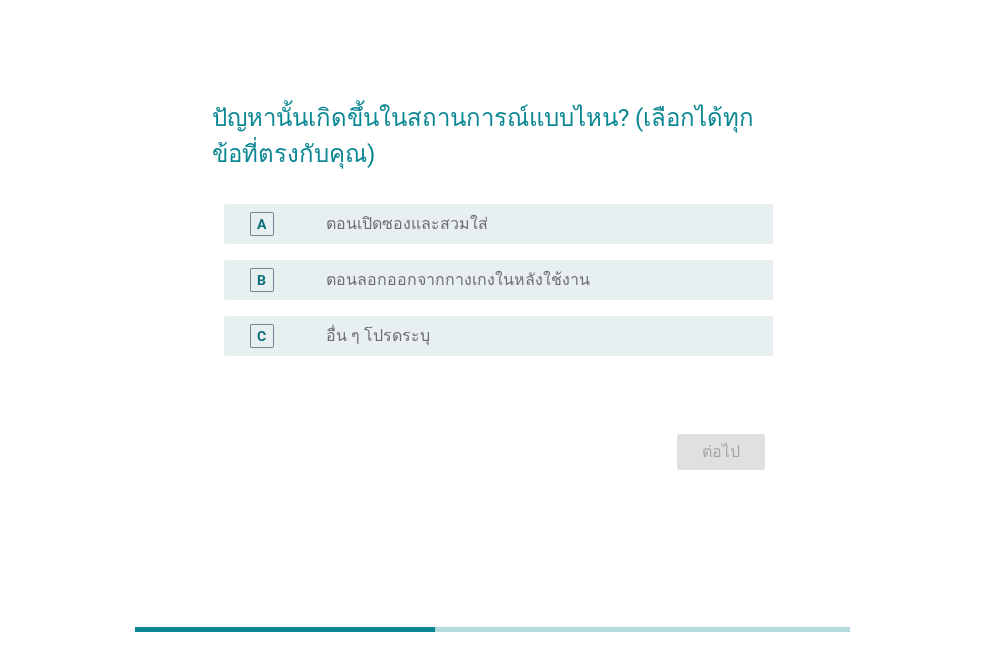 scroll, scrollTop: 0, scrollLeft: 0, axis: both 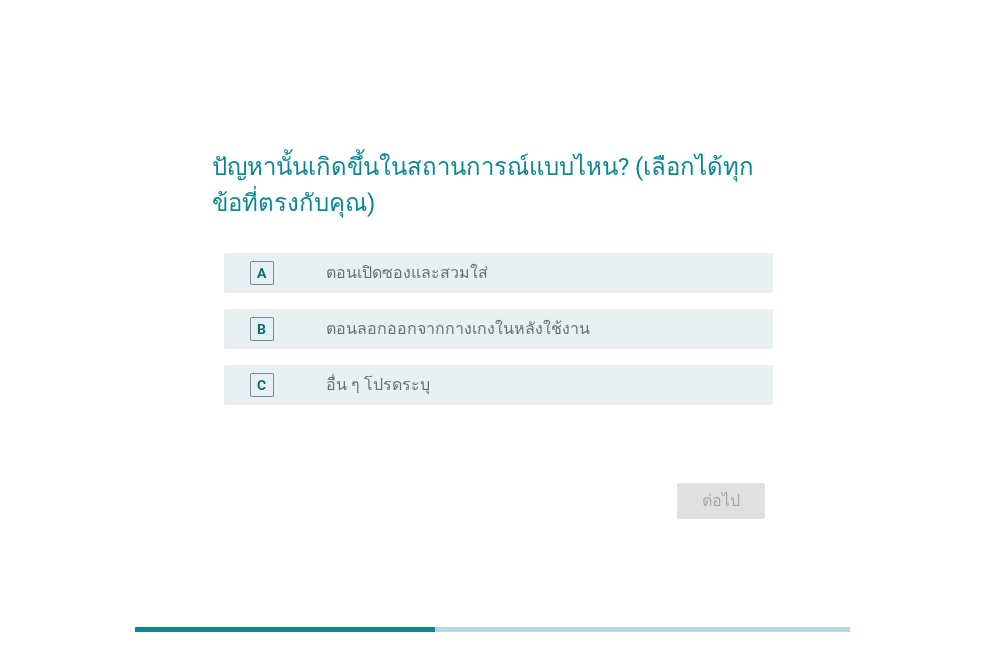 click on "radio_button_unchecked ตอนลอกออกจากกางเกงในหลังใช้งาน" at bounding box center (541, 329) 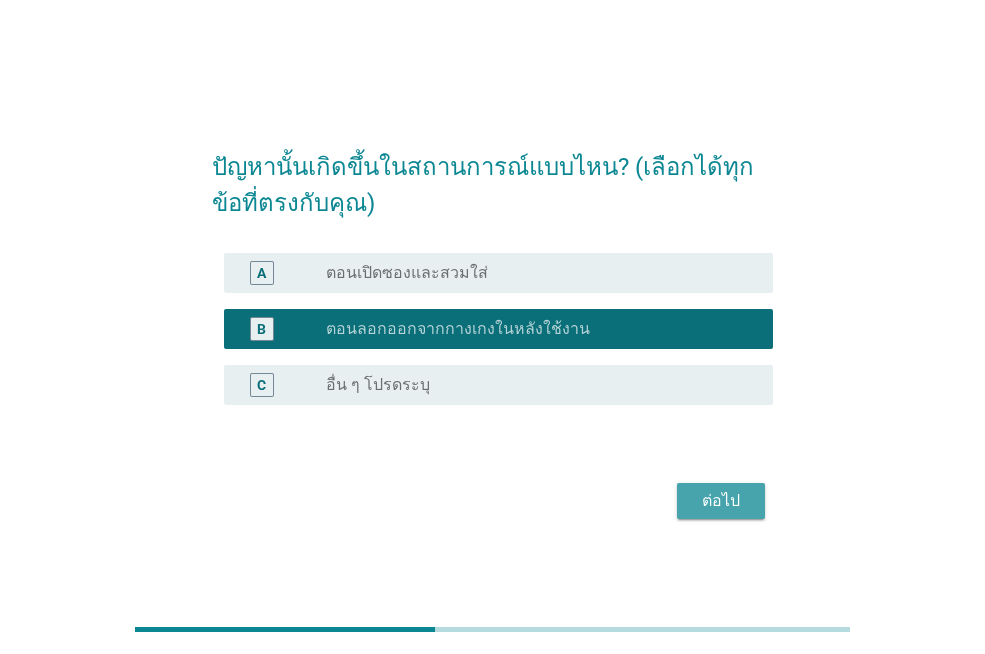 click on "ต่อไป" at bounding box center [721, 501] 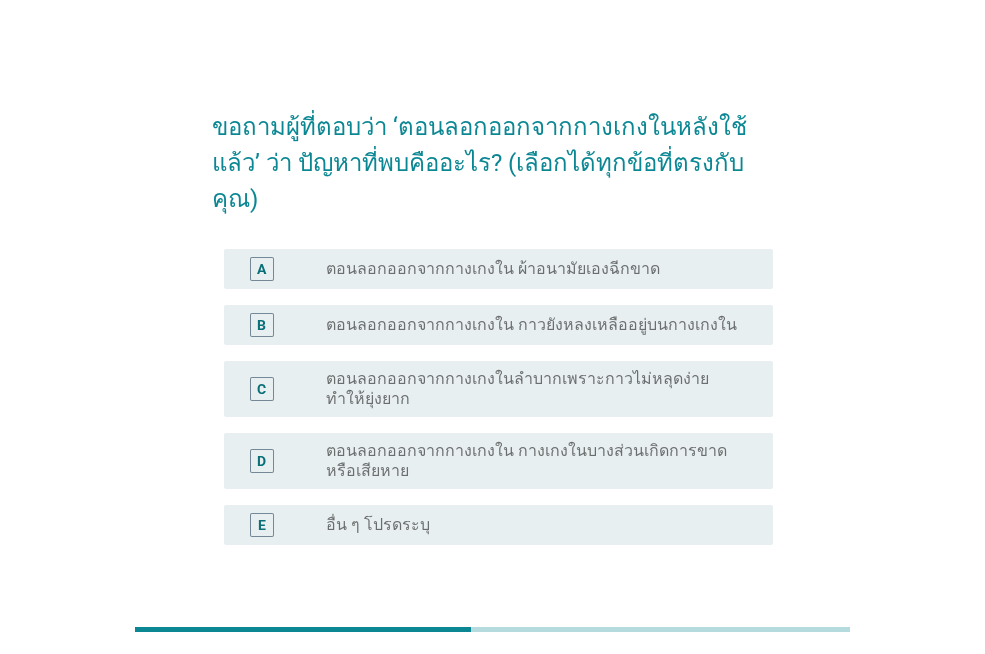 click on "radio_button_unchecked ตอนลอกออกจากกางเกงใน ผ้าอนามัยเองฉีกขาด" at bounding box center (498, 269) 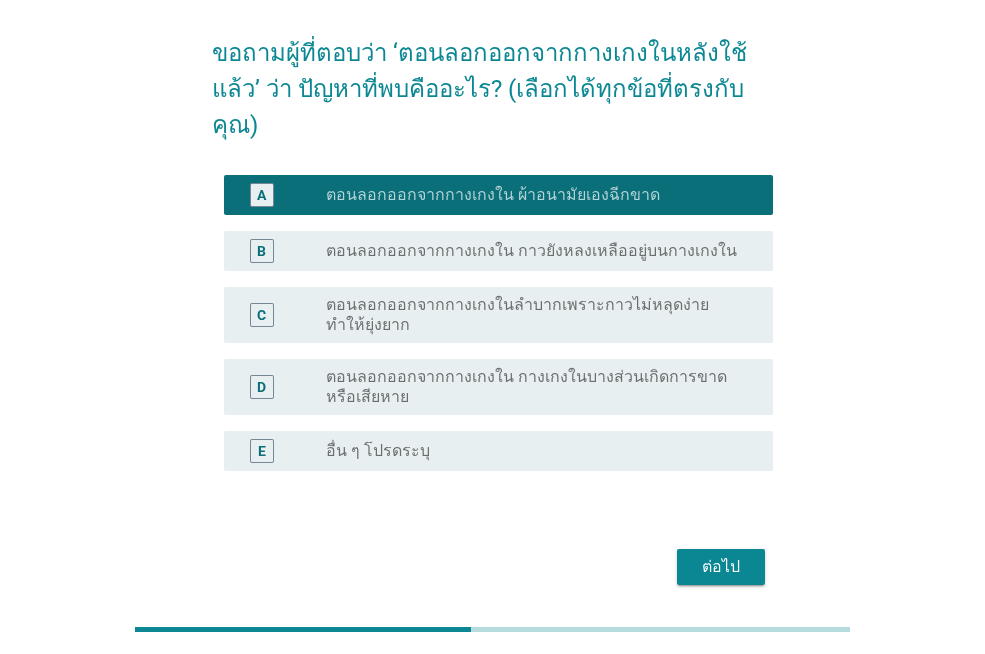 scroll, scrollTop: 112, scrollLeft: 0, axis: vertical 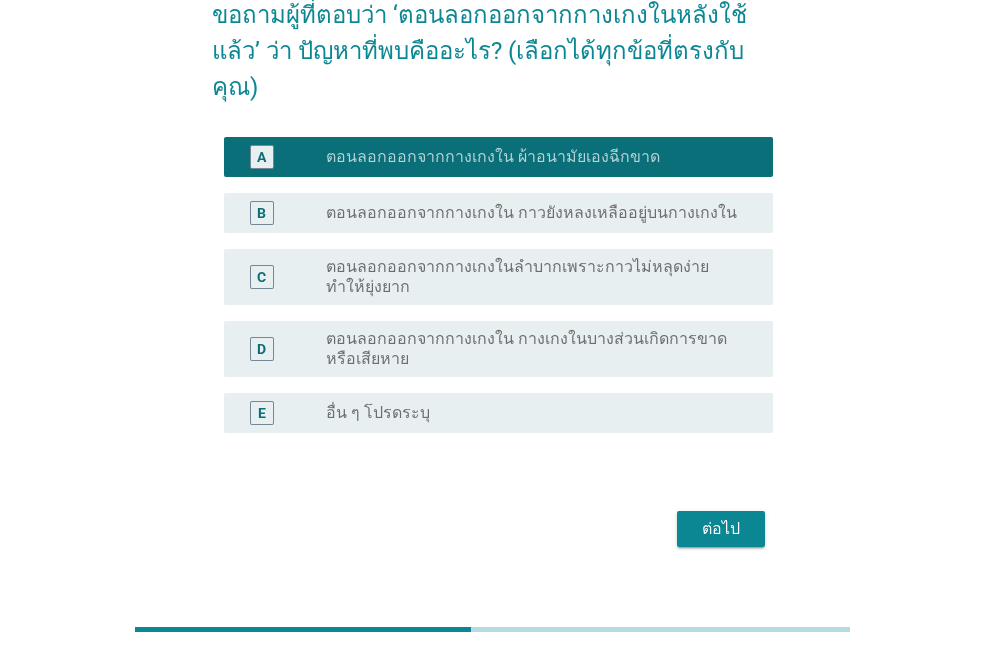 click on "ต่อไป" at bounding box center [721, 529] 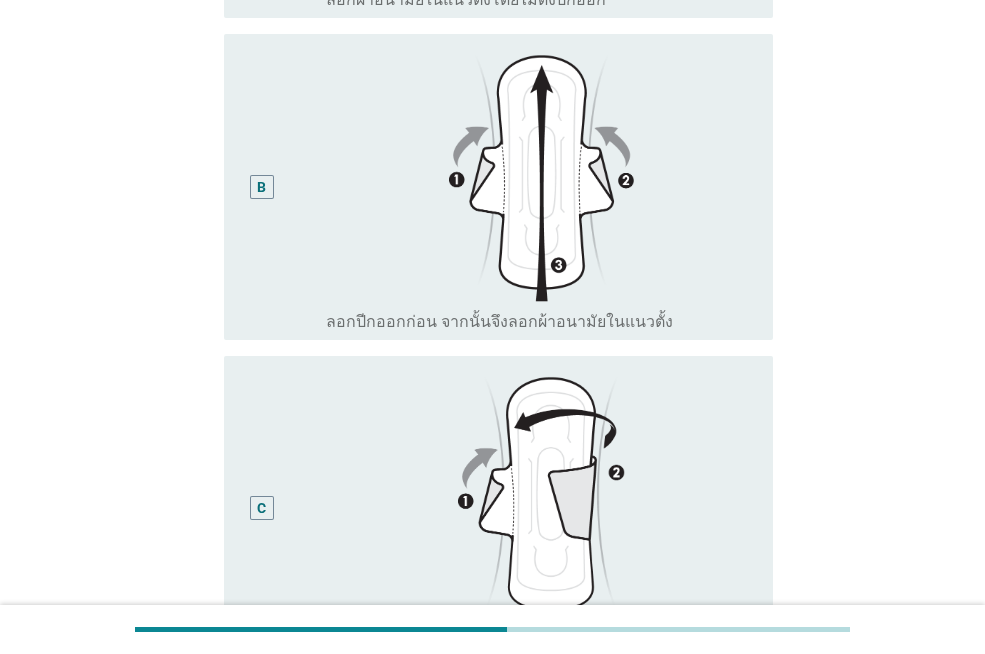 scroll, scrollTop: 100, scrollLeft: 0, axis: vertical 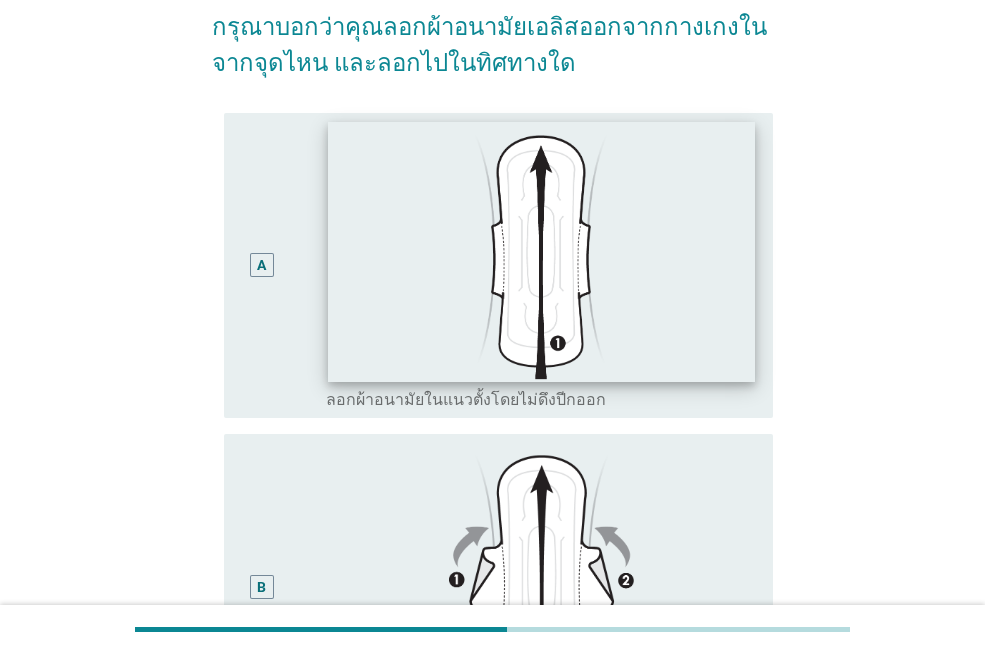 click at bounding box center [541, 251] 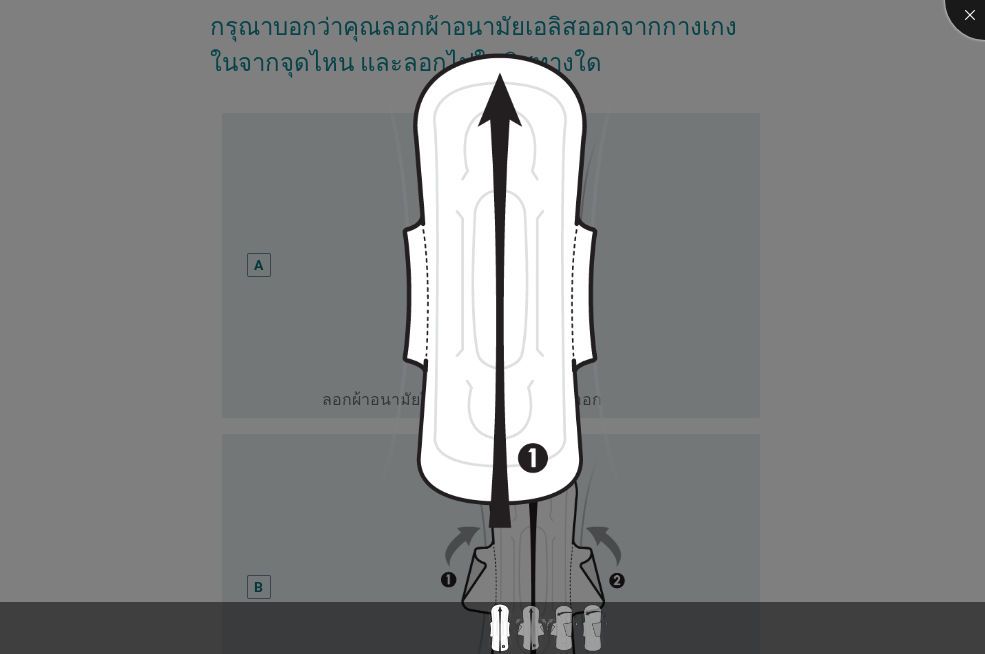 click at bounding box center (985, 0) 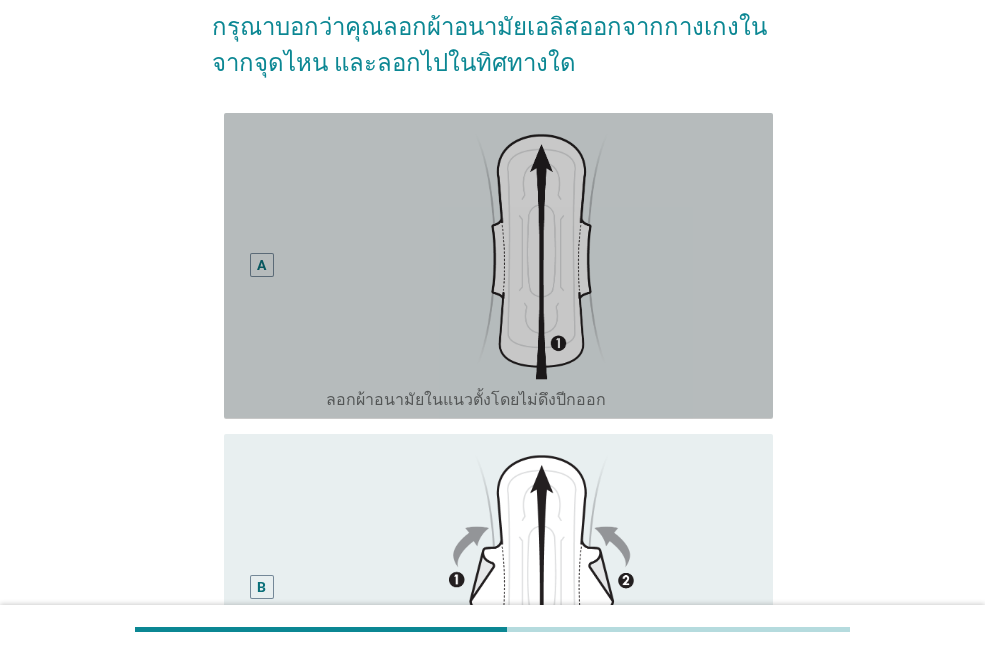 click on "A" at bounding box center [261, 265] 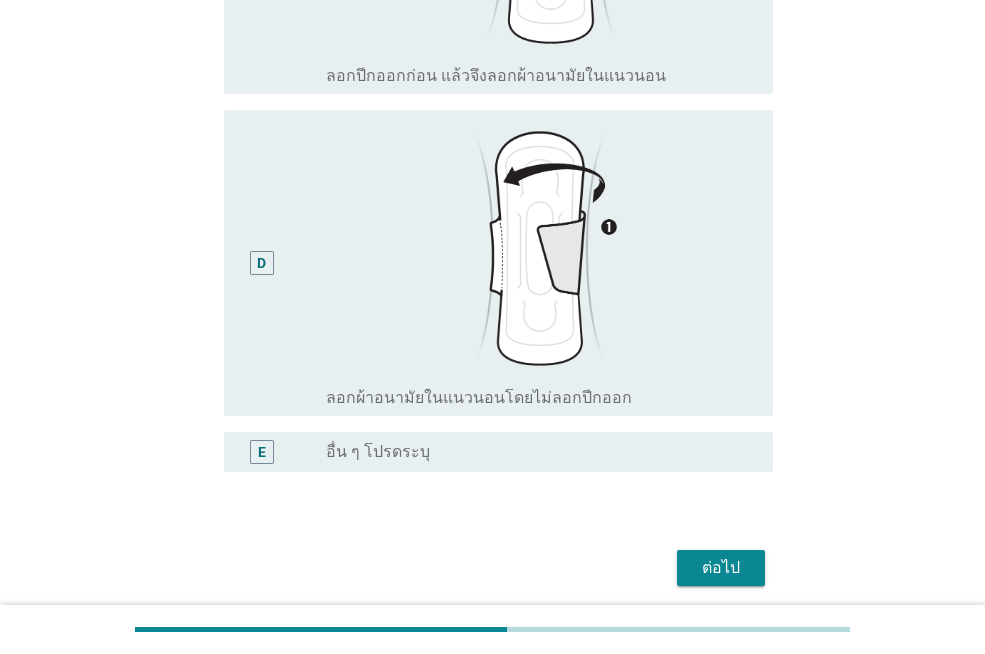 scroll, scrollTop: 1100, scrollLeft: 0, axis: vertical 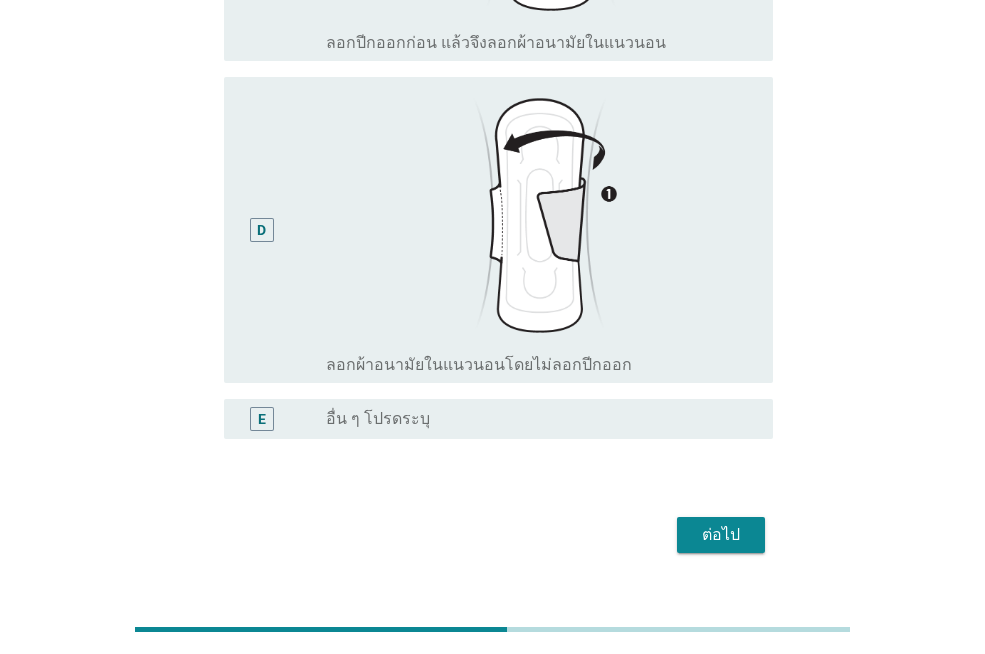 click on "ต่อไป" at bounding box center (721, 535) 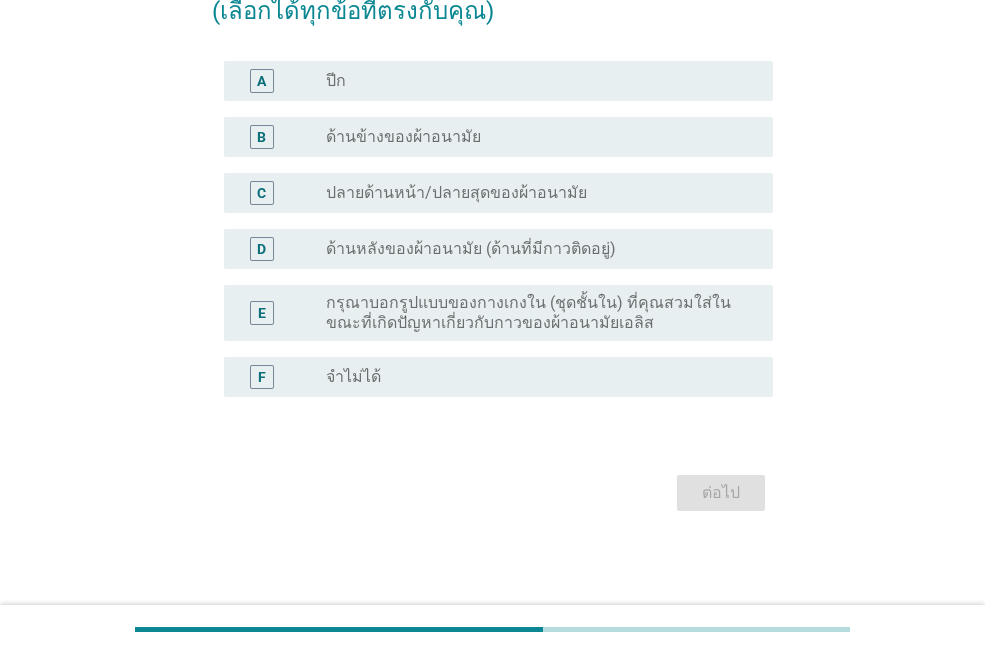 scroll, scrollTop: 0, scrollLeft: 0, axis: both 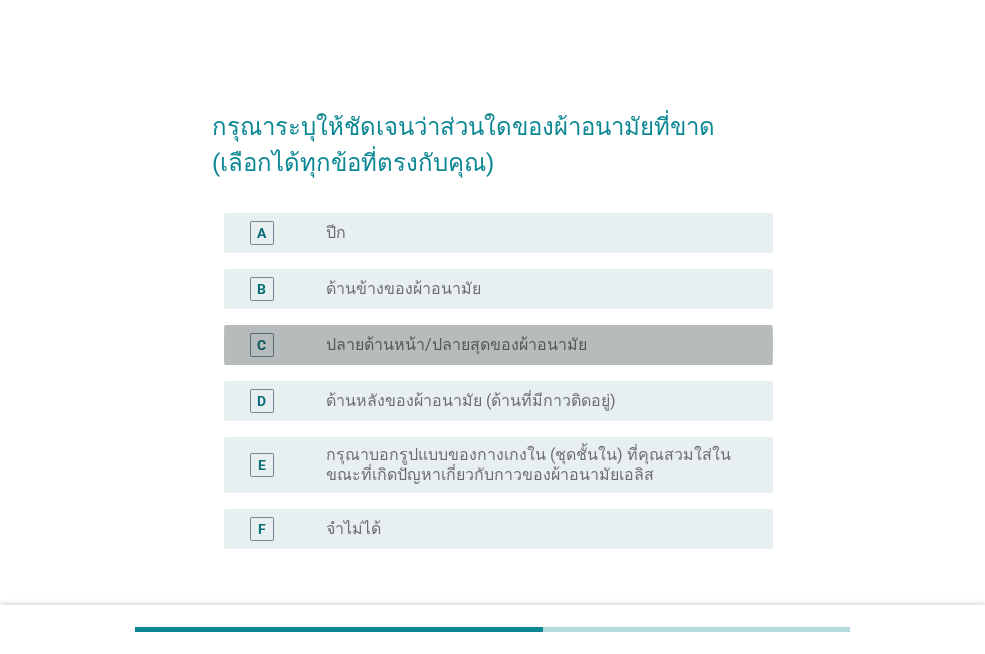 click on "ปลายด้านหน้า/ปลายสุดของผ้าอนามัย" at bounding box center (456, 345) 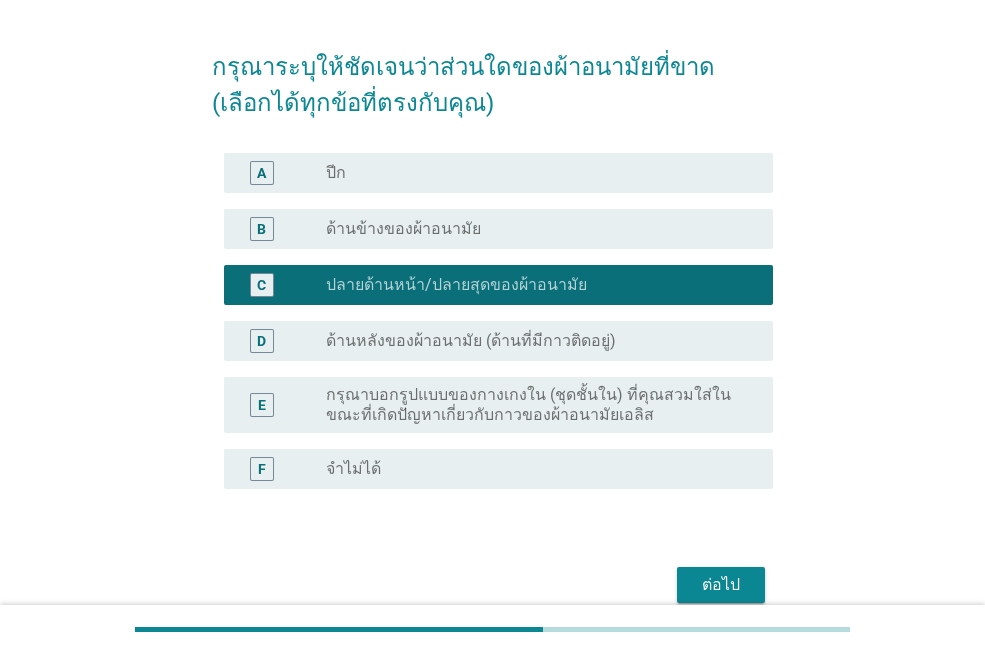 scroll, scrollTop: 136, scrollLeft: 0, axis: vertical 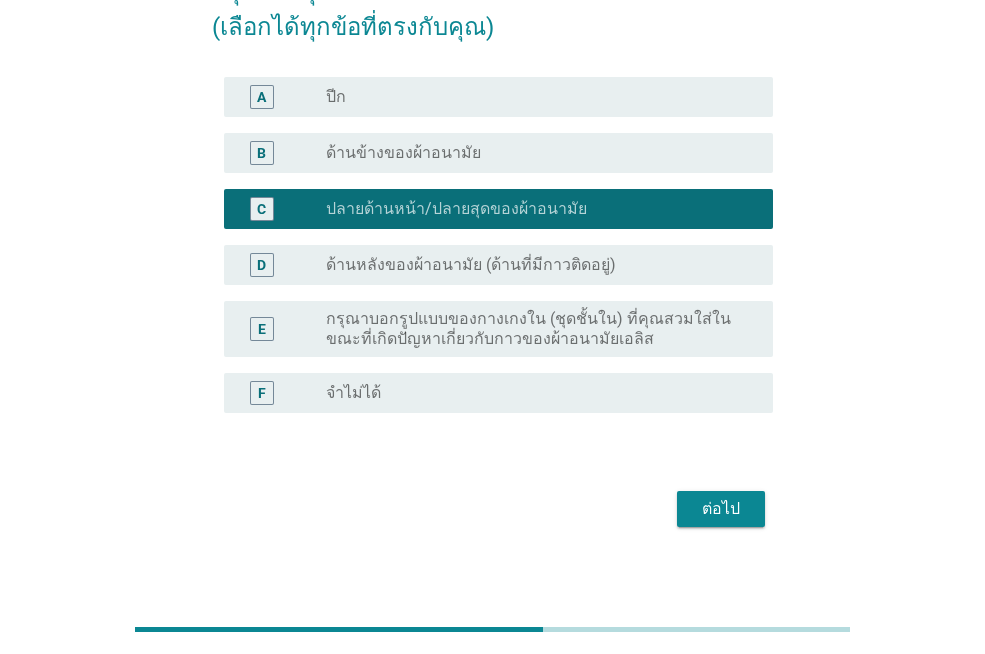 click on "ต่อไป" at bounding box center [721, 509] 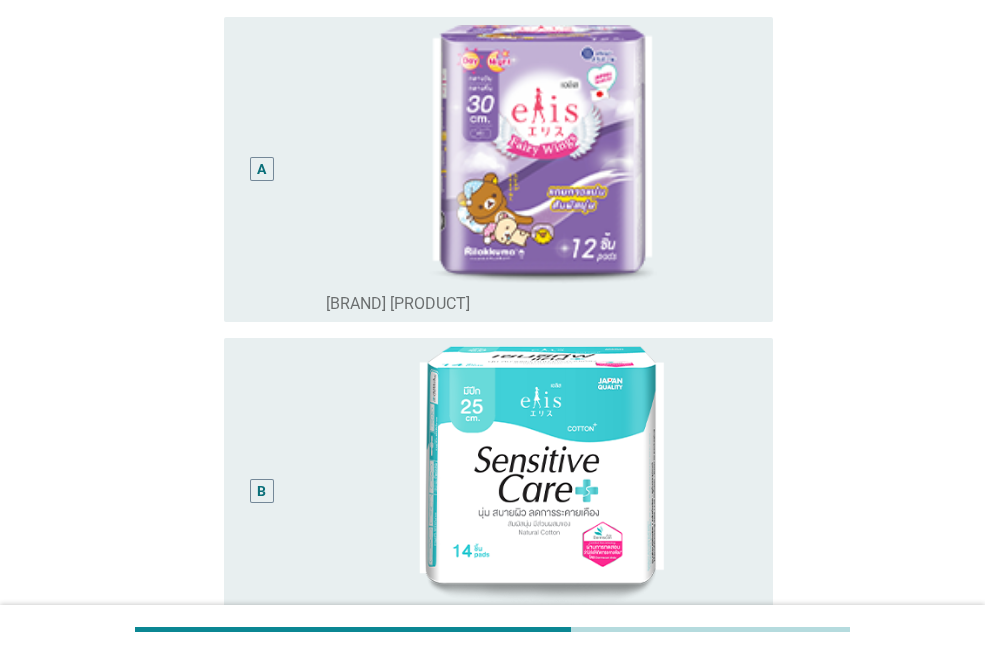 scroll, scrollTop: 200, scrollLeft: 0, axis: vertical 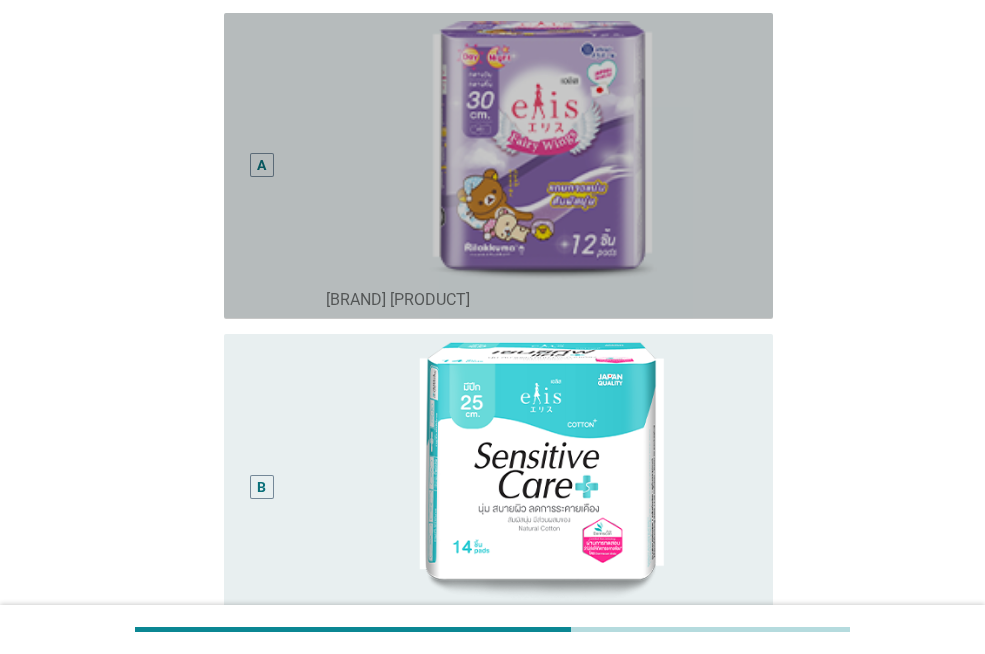 click on "A" at bounding box center [262, 165] 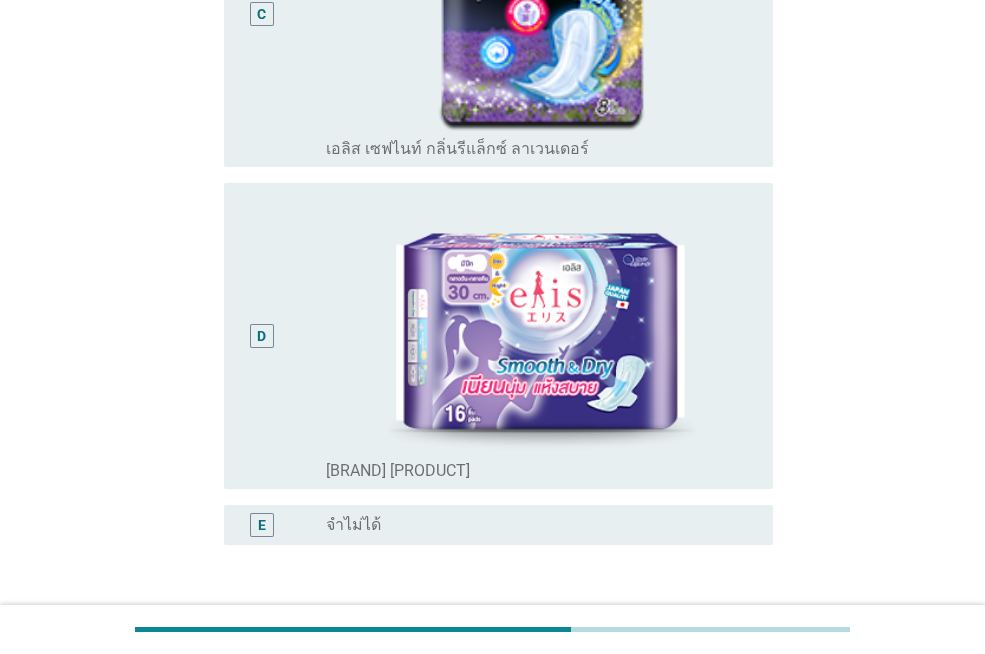 scroll, scrollTop: 1100, scrollLeft: 0, axis: vertical 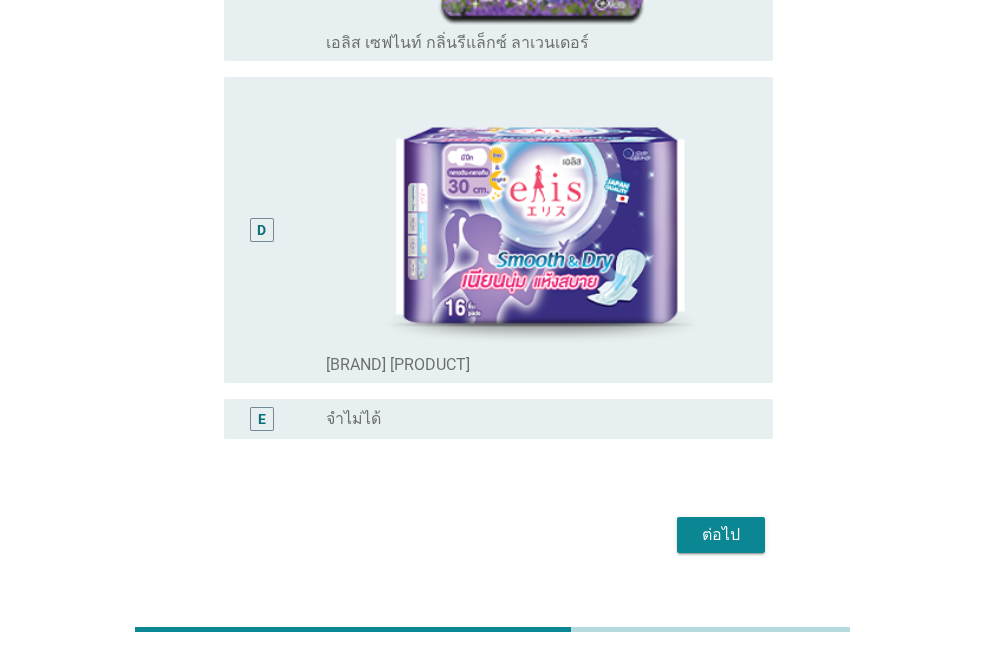 click on "ต่อไป" at bounding box center (721, 535) 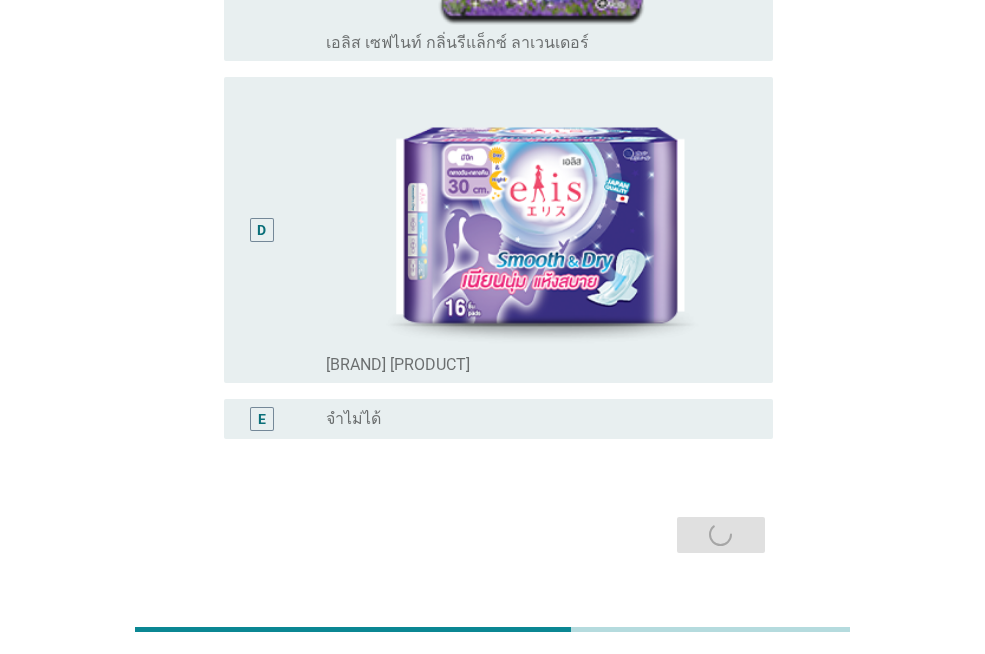 scroll, scrollTop: 0, scrollLeft: 0, axis: both 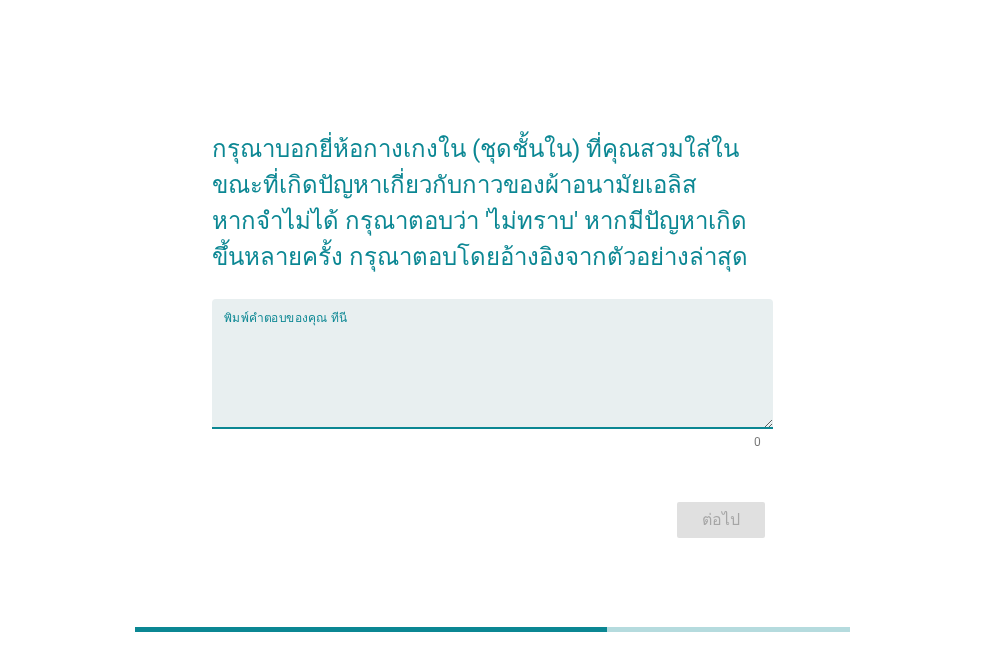 click at bounding box center [498, 375] 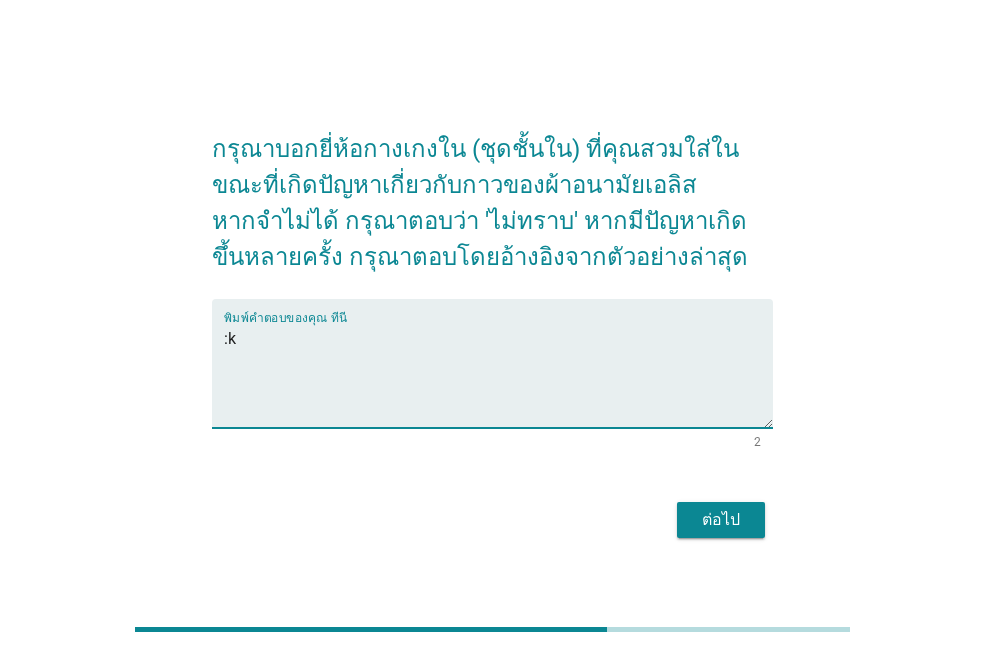 type on ":" 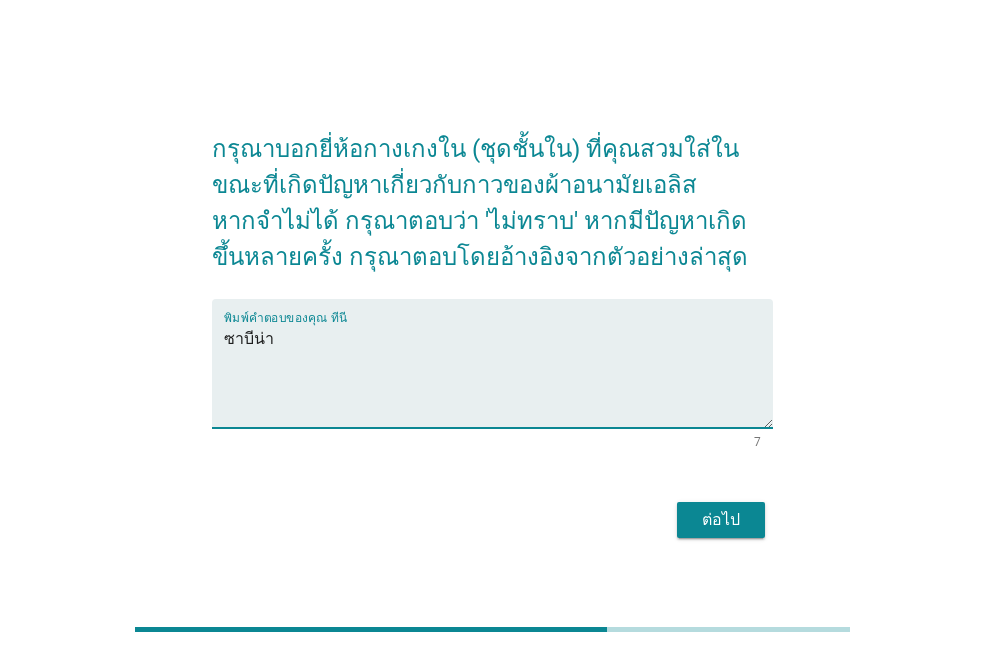 type on "ซาบีน่า" 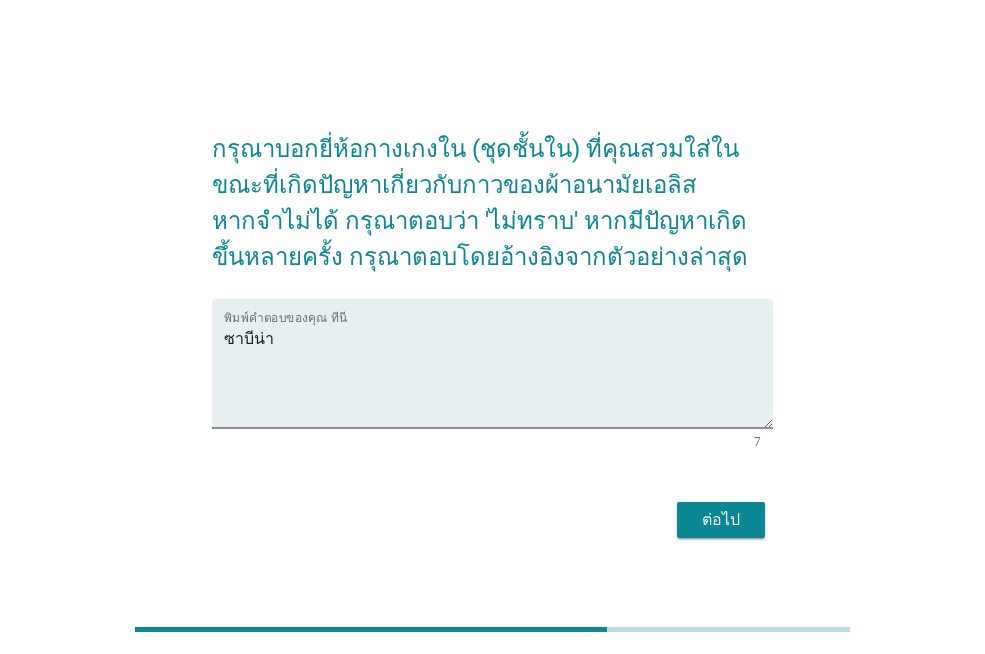 click on "ต่อไป" at bounding box center (721, 520) 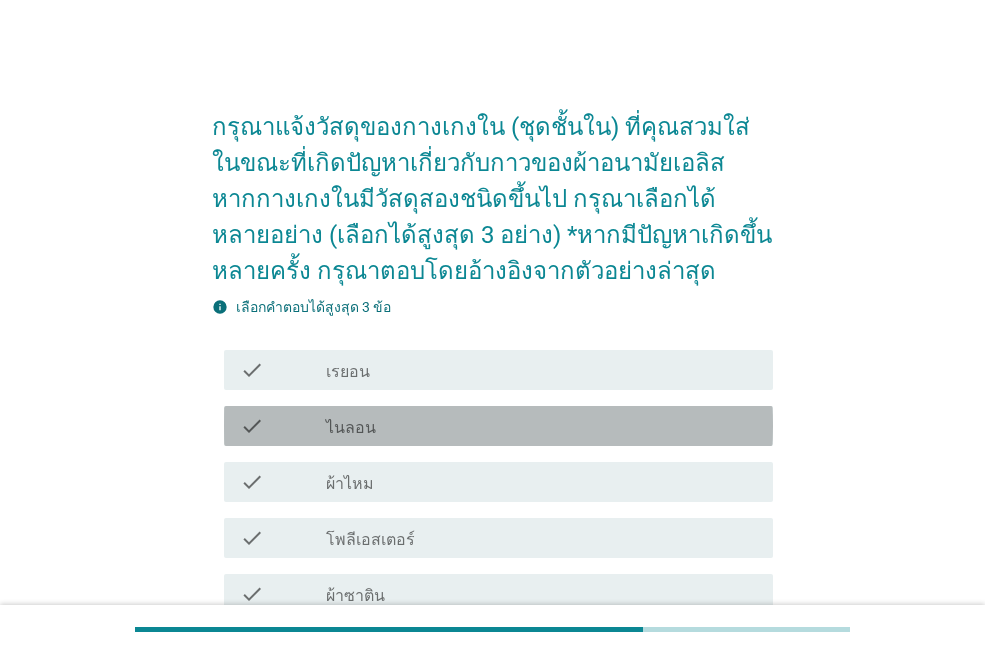 click on "check_box_outline_blank ไนลอน" at bounding box center [541, 426] 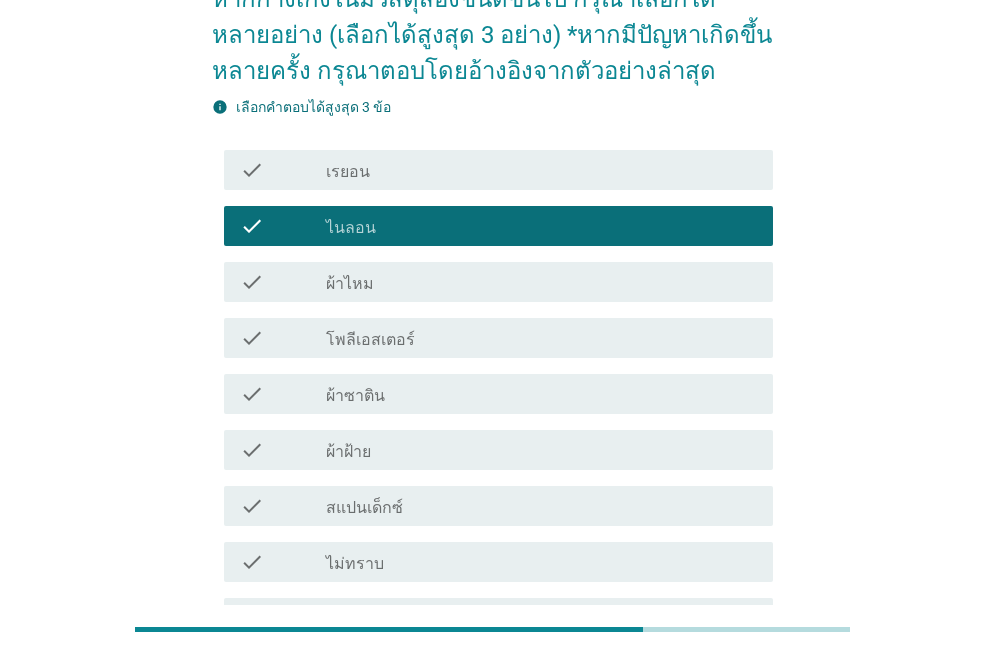 scroll, scrollTop: 146, scrollLeft: 0, axis: vertical 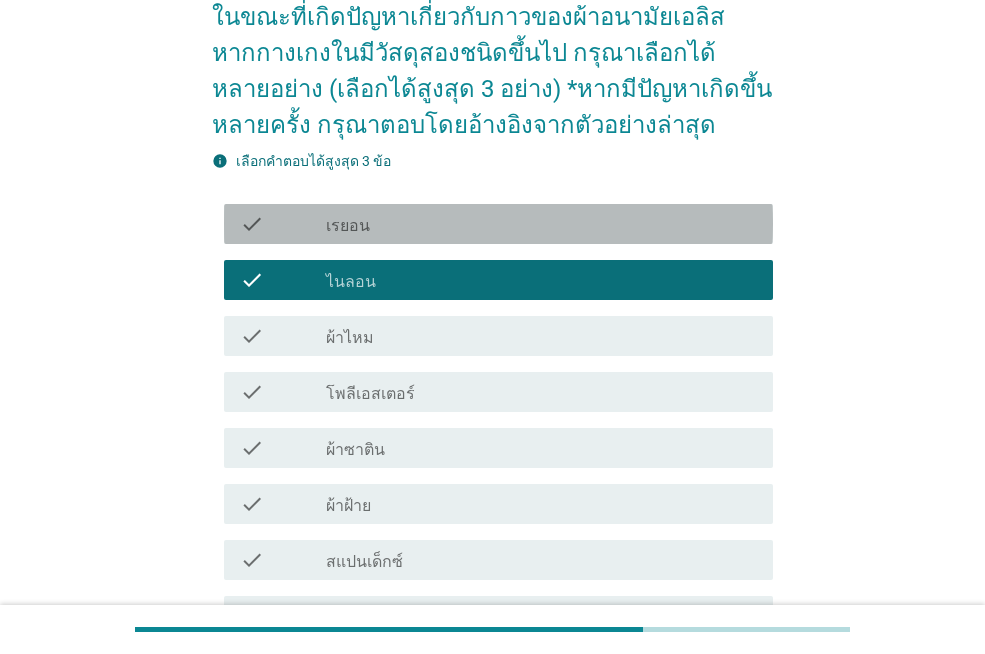 click on "check_box_outline_blank เรยอน" at bounding box center (541, 224) 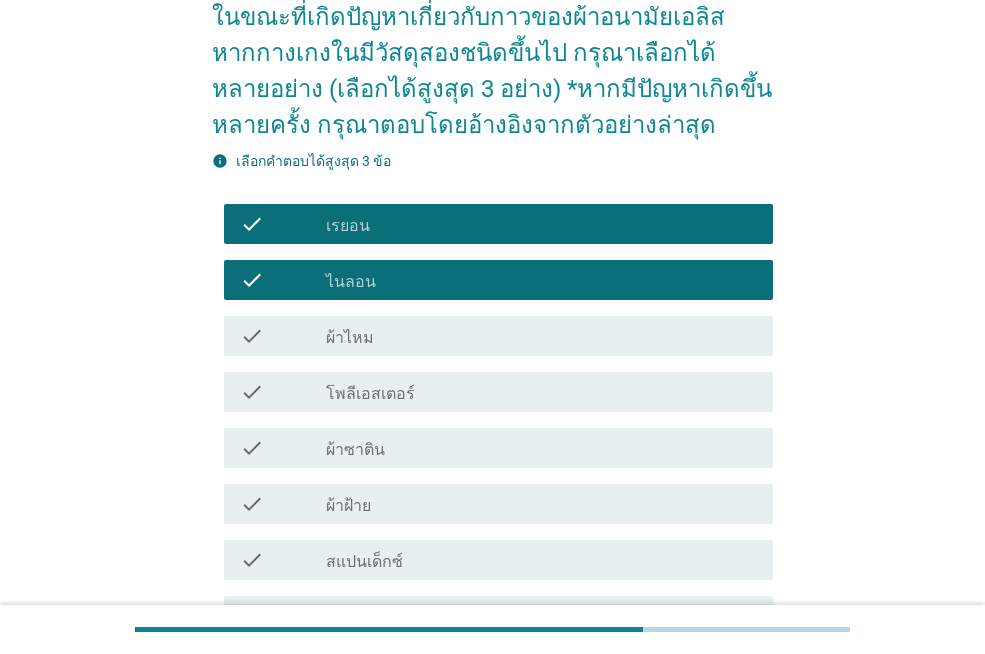 scroll, scrollTop: 446, scrollLeft: 0, axis: vertical 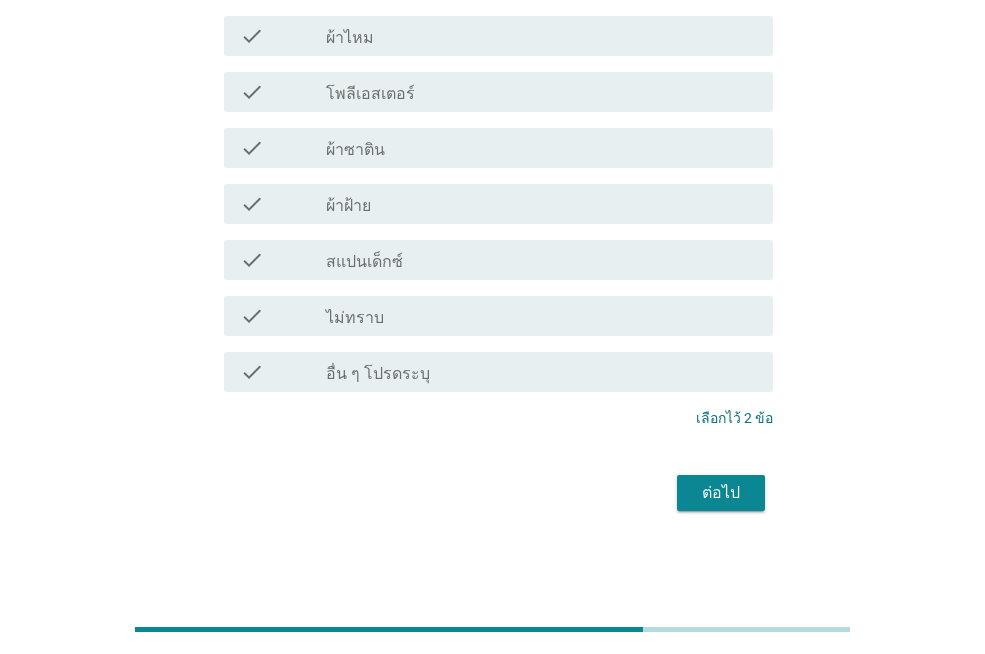 click on "ต่อไป" at bounding box center (721, 493) 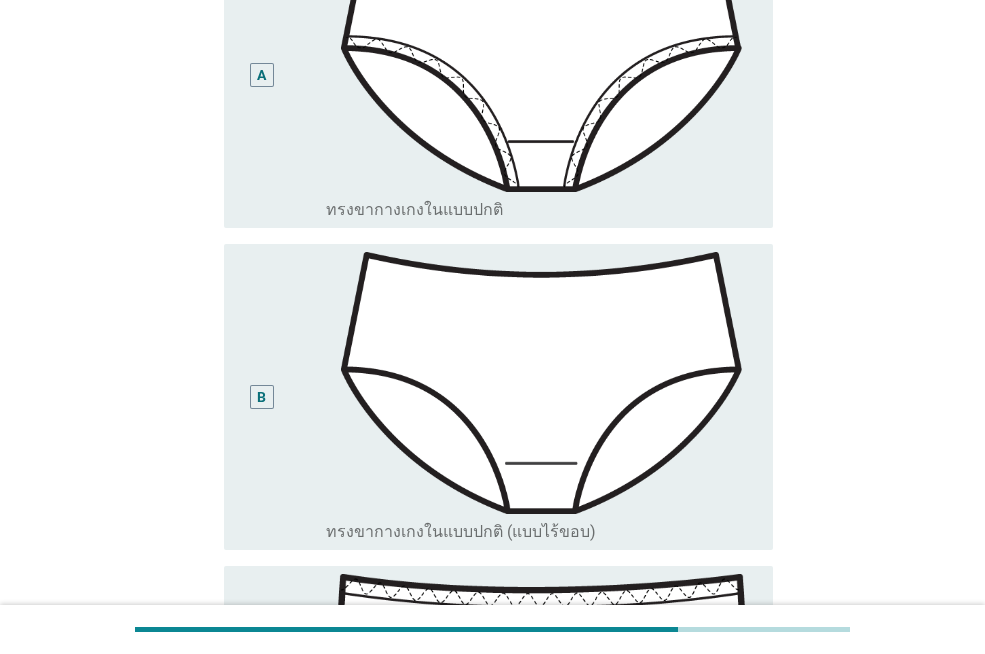 scroll, scrollTop: 300, scrollLeft: 0, axis: vertical 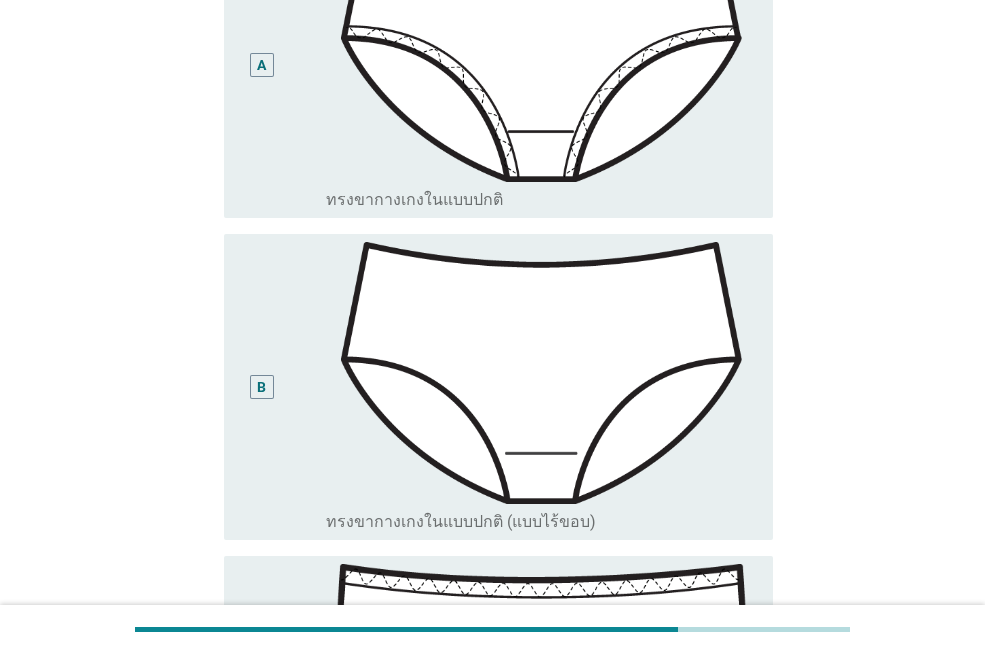 click on "A" at bounding box center [261, 66] 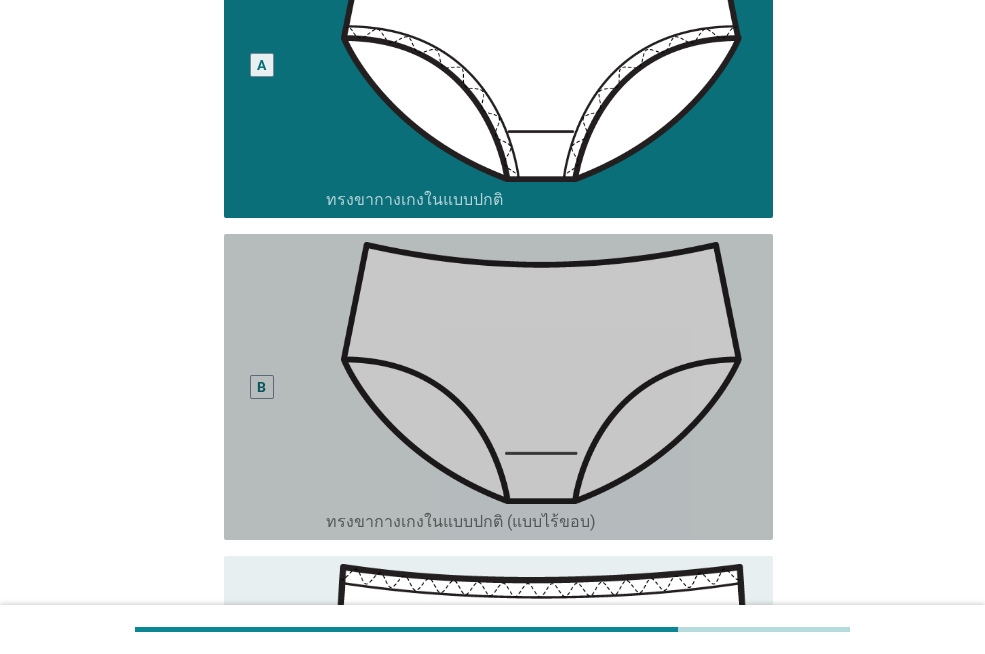 click on "B" at bounding box center [261, 387] 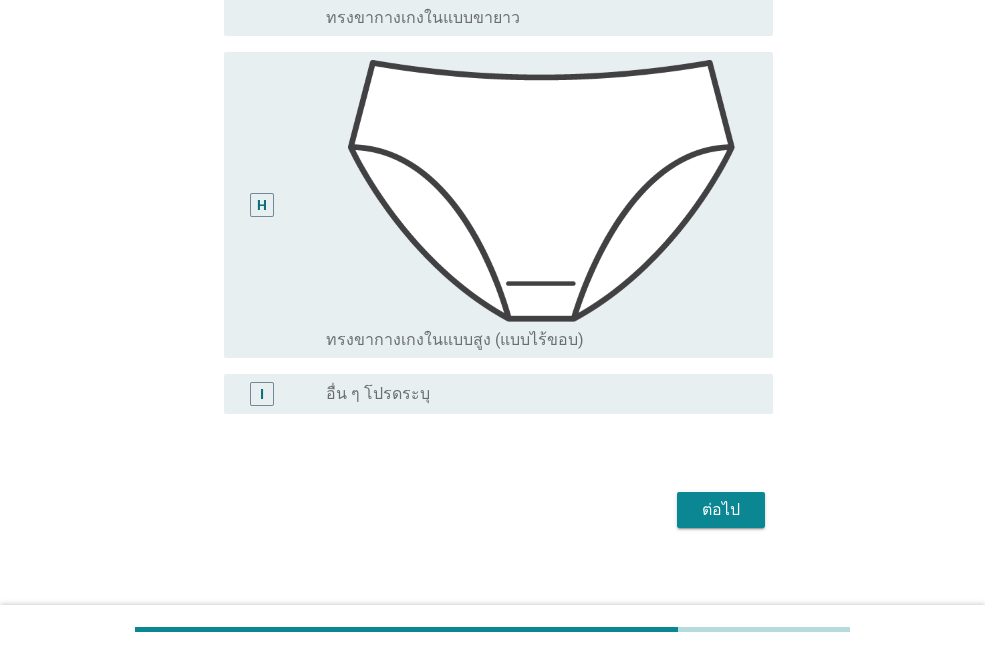 scroll, scrollTop: 2400, scrollLeft: 0, axis: vertical 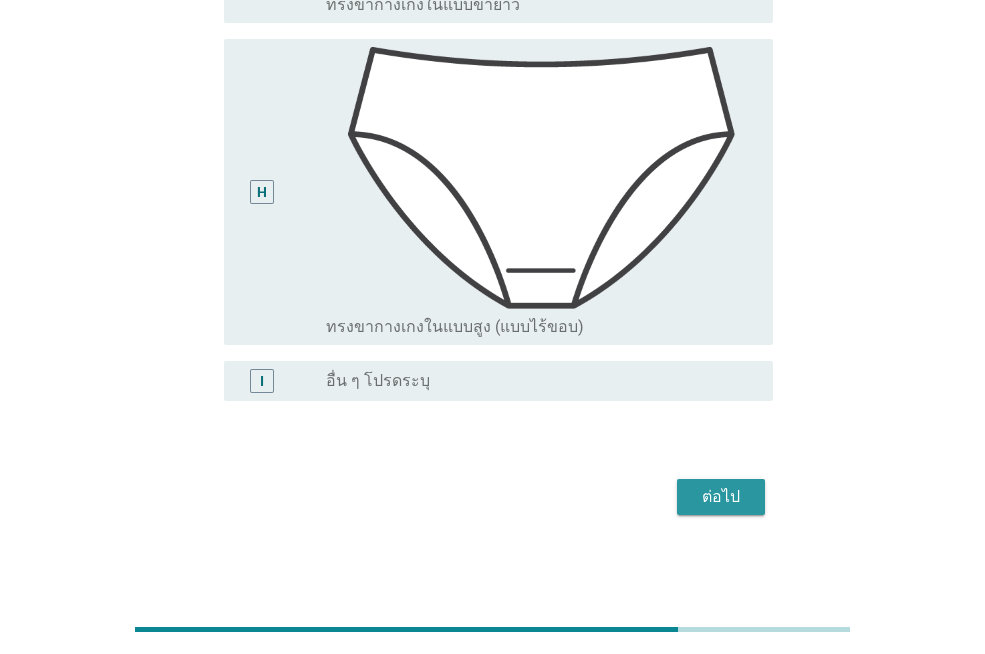 click on "ต่อไป" at bounding box center (721, 497) 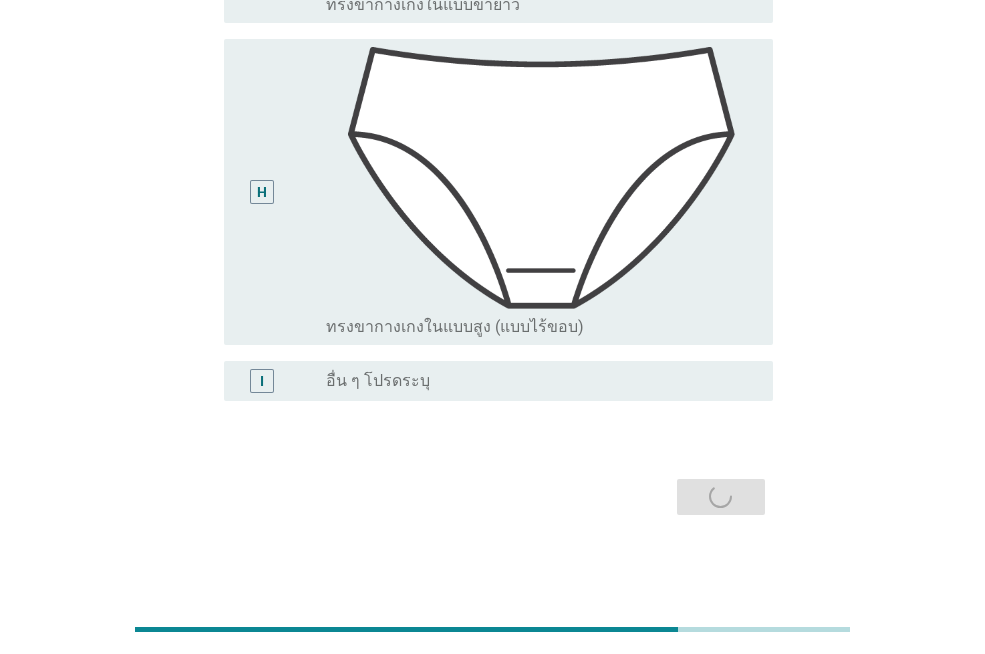 scroll, scrollTop: 0, scrollLeft: 0, axis: both 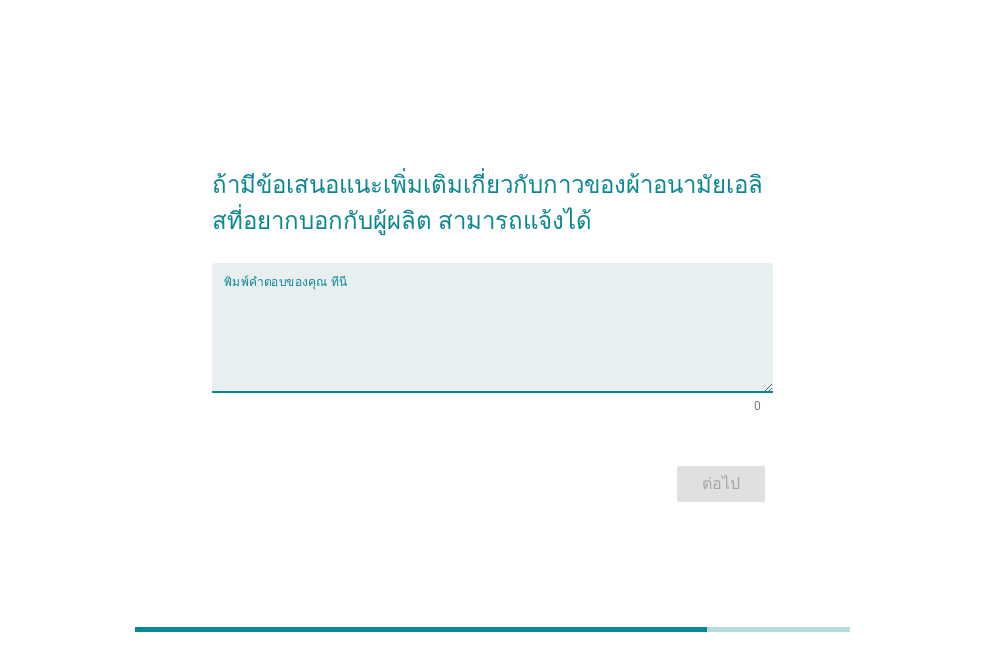 click at bounding box center (498, 339) 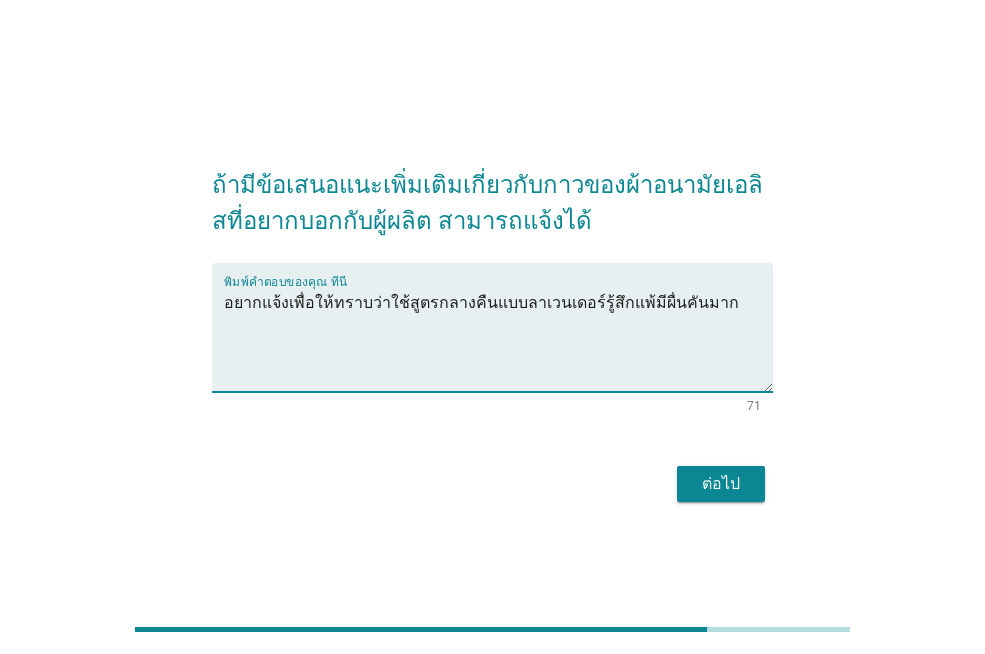 type on "อยากแจ้งเพื่อให้ทราบว่าใช้สูตรกลางคืนแบบลาเวนเดอร์รู้สึกแพ้มีผื่นคันมาก" 